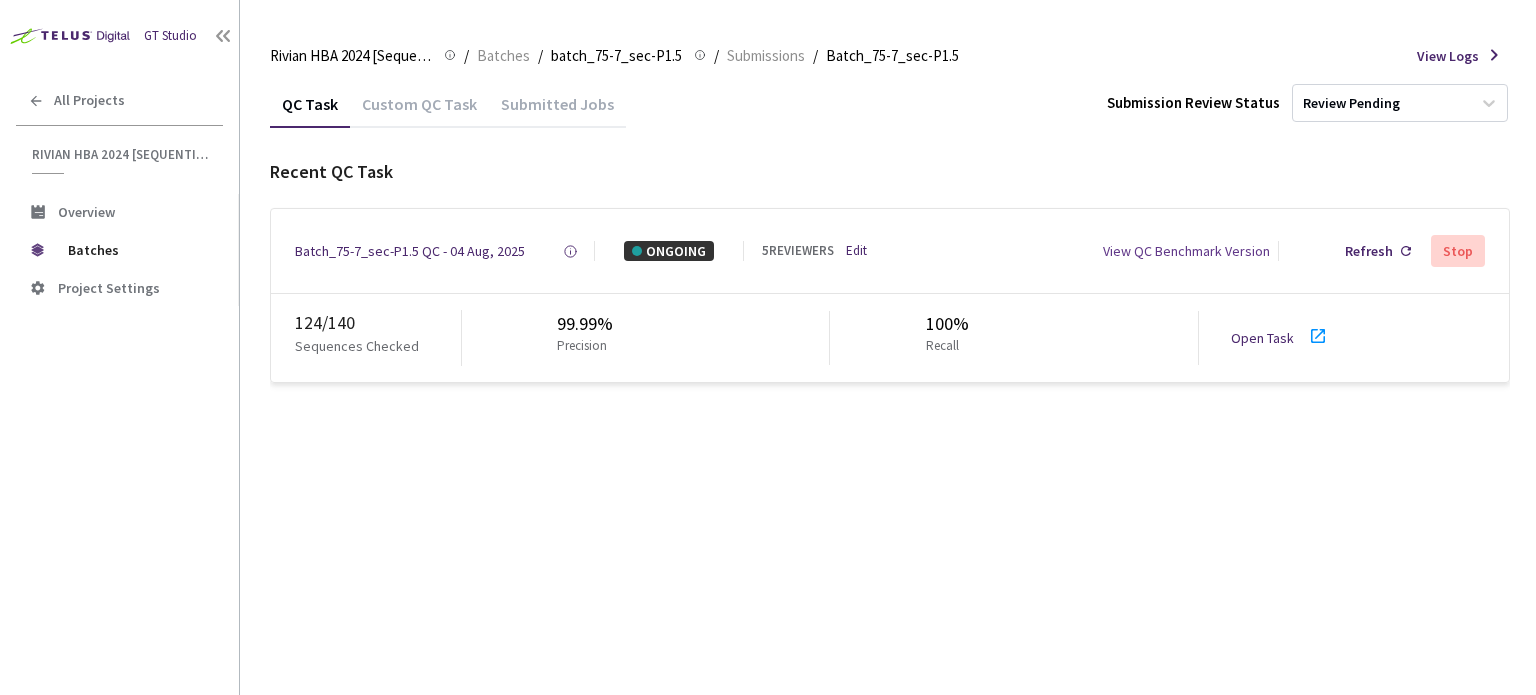 scroll, scrollTop: 0, scrollLeft: 0, axis: both 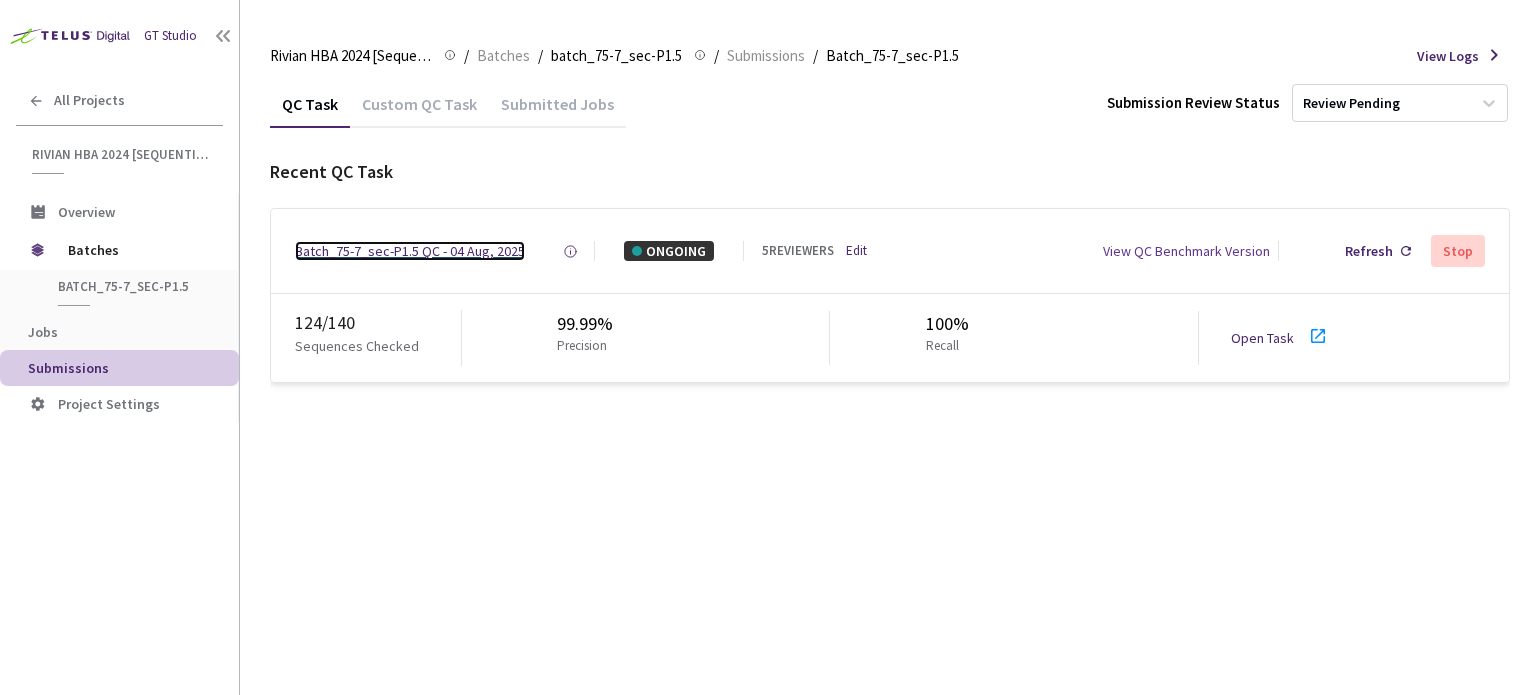click on "Batch_75-7_sec-P1.5 QC - 04 Aug, 2025" at bounding box center (410, 251) 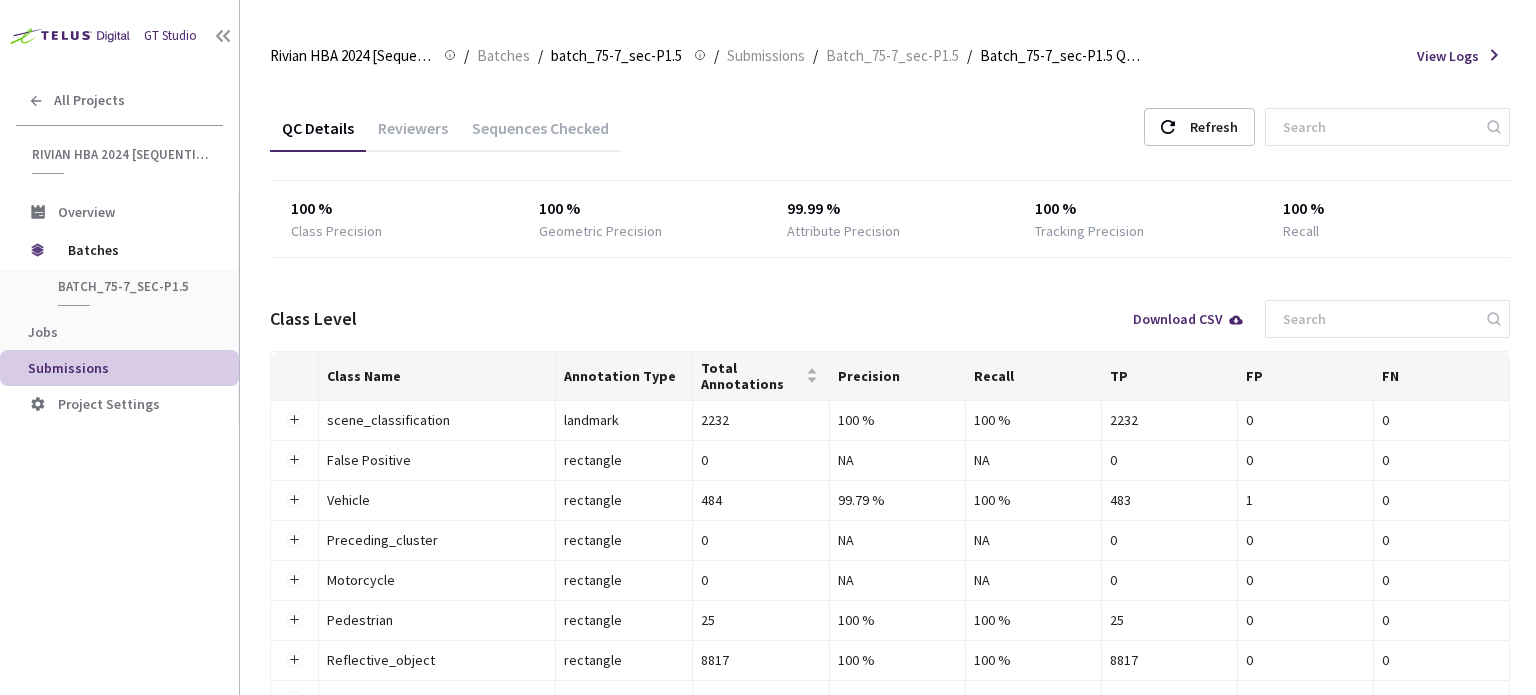 click on "Reviewers" at bounding box center [413, 135] 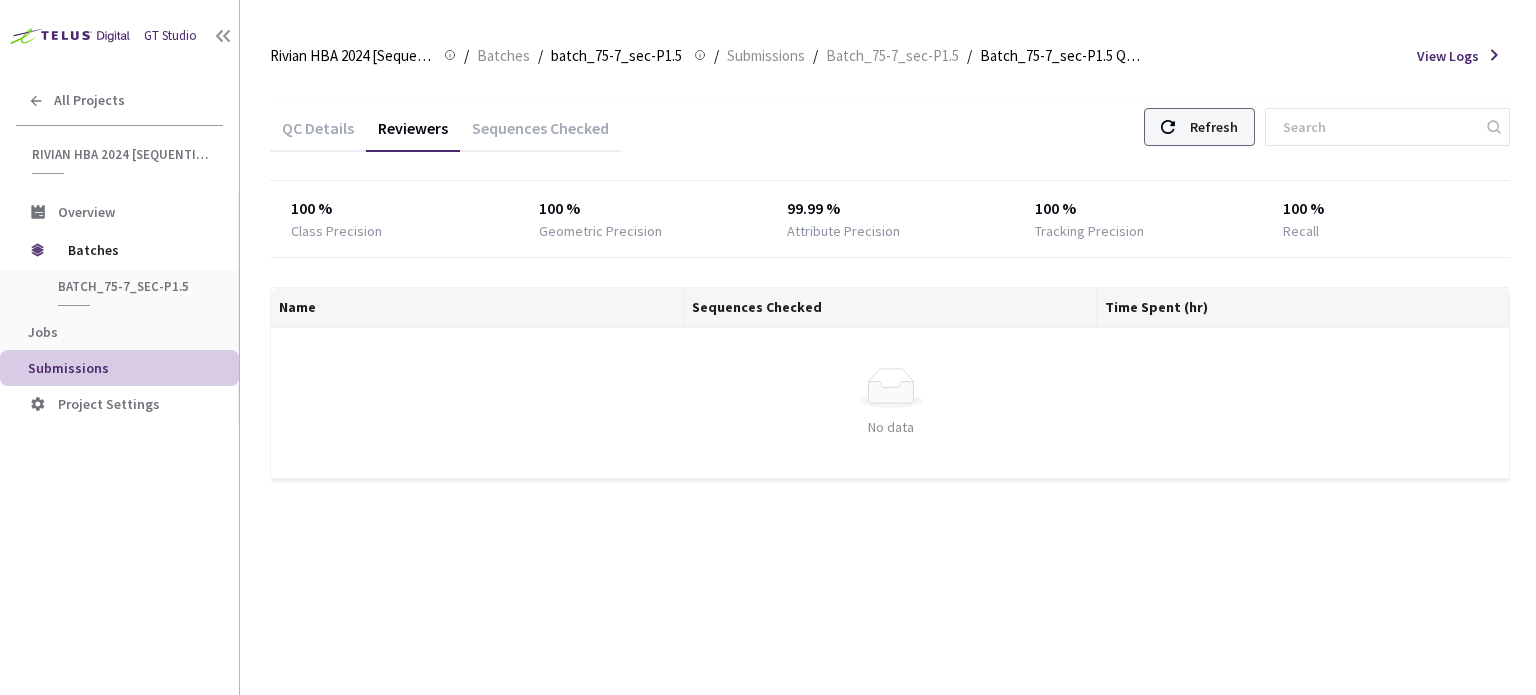 click 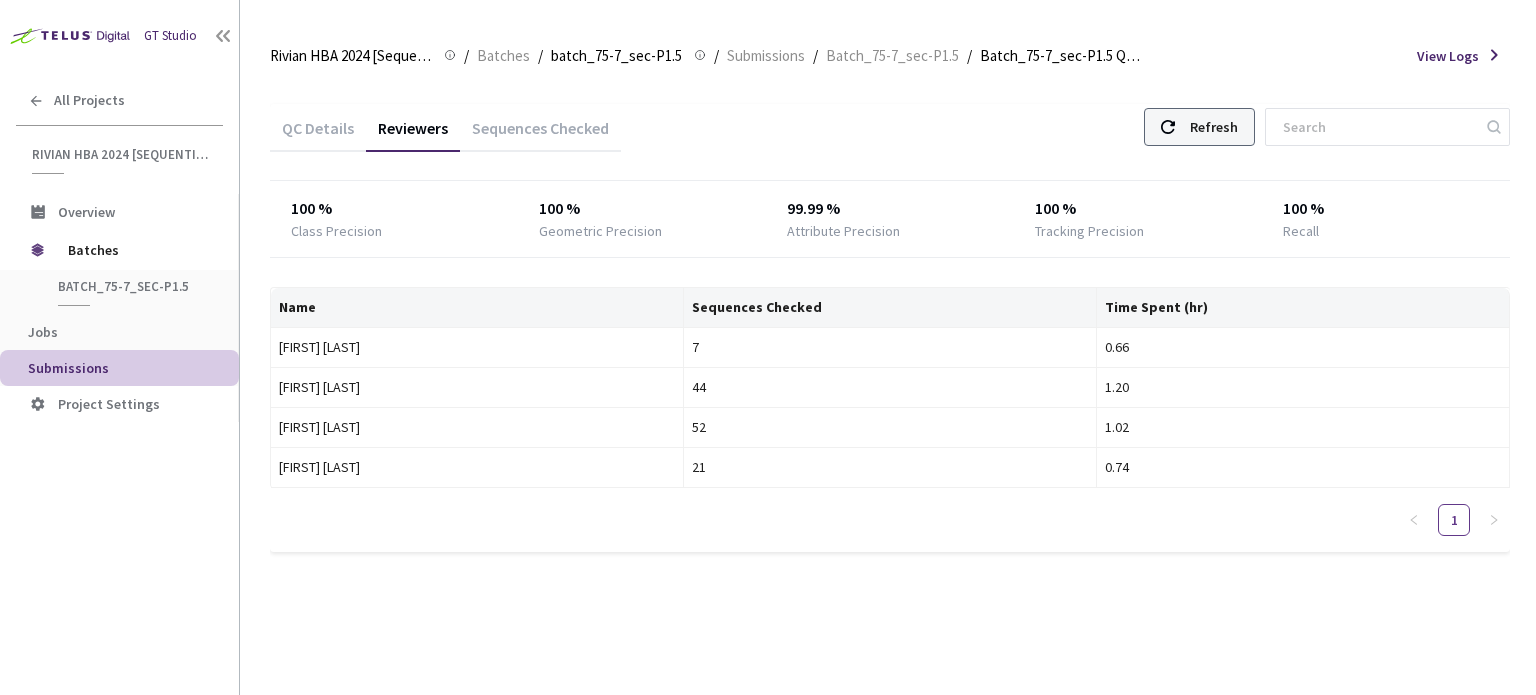 click on "Refresh" at bounding box center [1214, 127] 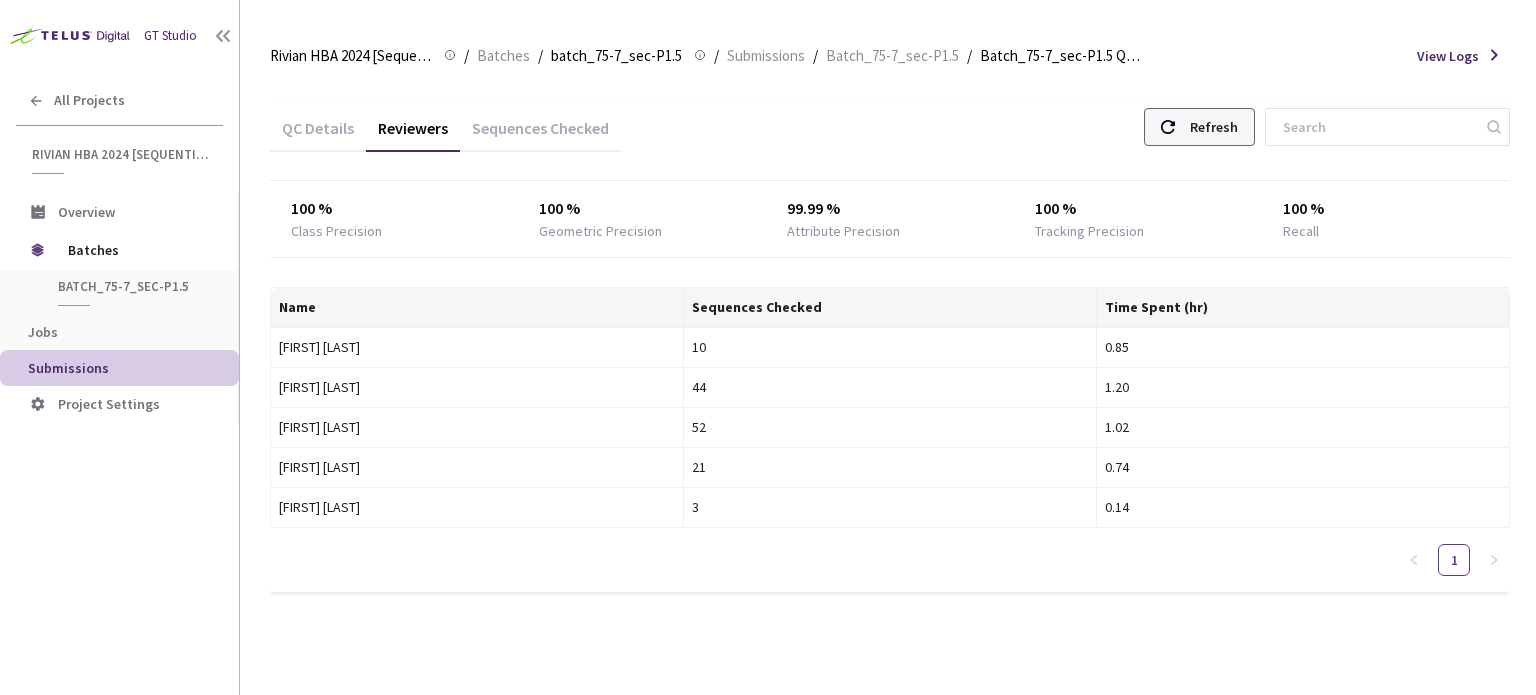 click on "Refresh" at bounding box center [1214, 127] 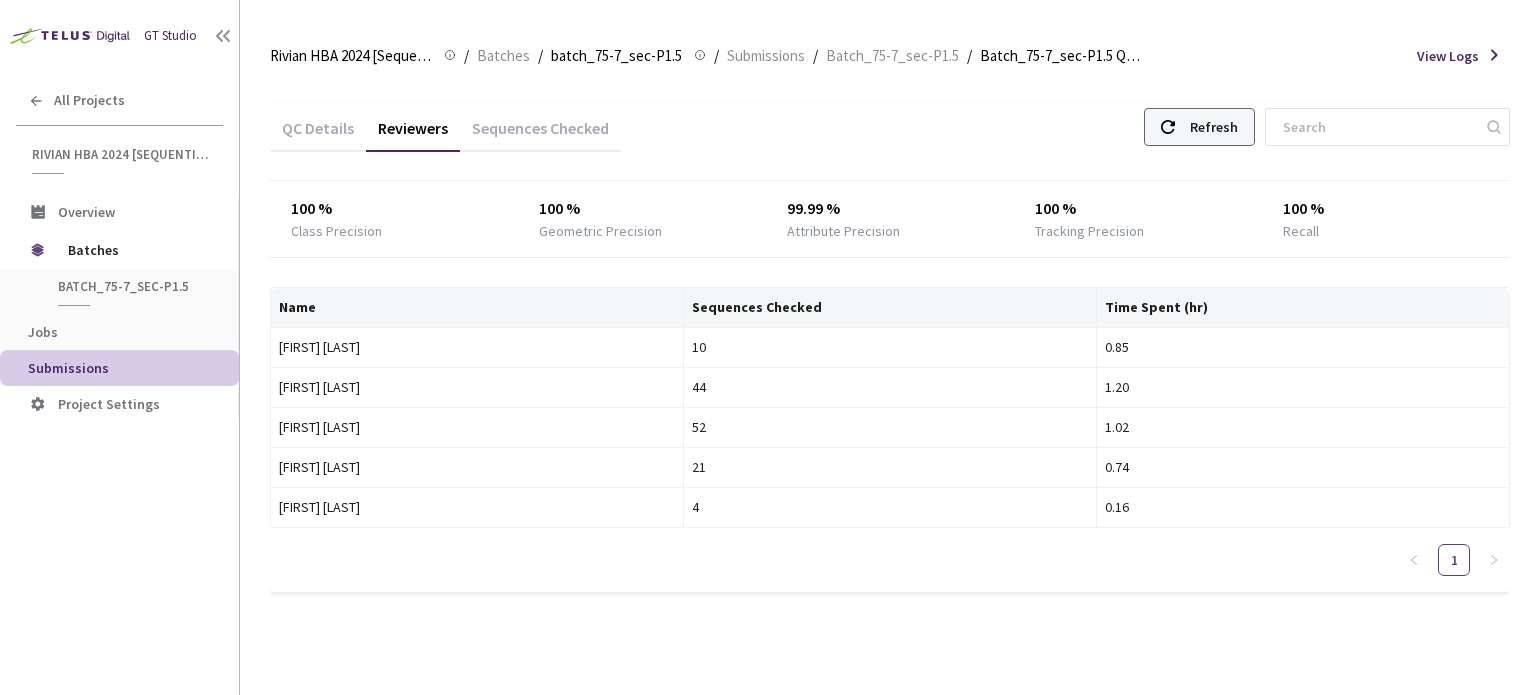 click on "QC Details Reviewers Sequences Checked Refresh 100 % Class Precision 100 % Geometric Precision 99.99 % Attribute Precision 100 % Tracking Precision 100 % Recall Name Sequences Checked Time Spent (hr)       Nebojsa Laketa 10 0.85 Jovana Stojiljkovic 44 1.20 Sanja Loci 52 1.02 Marija Cvetkovic 21 0.74 Vedrana Gligoric 4 0.16 1" at bounding box center (890, 360) 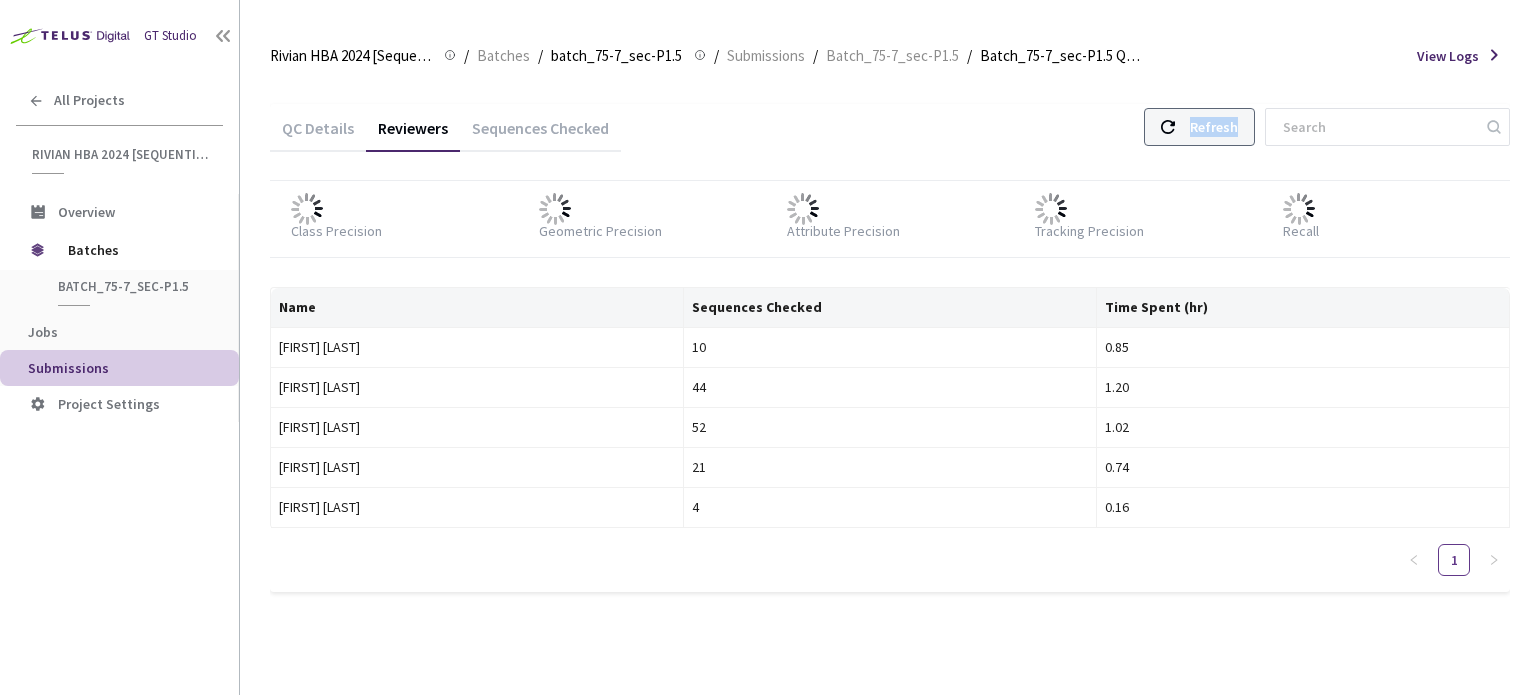 click on "Refresh" at bounding box center (1214, 127) 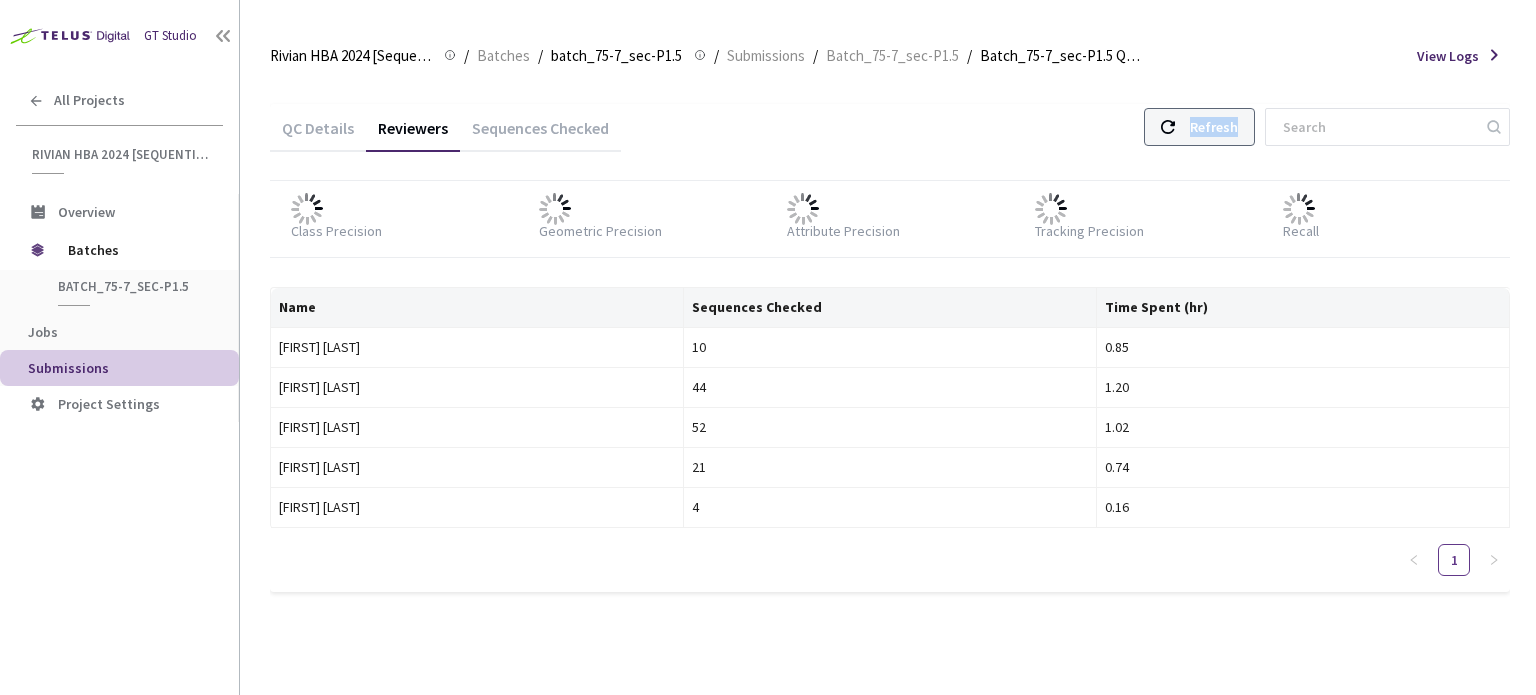 click on "Refresh" at bounding box center [1214, 127] 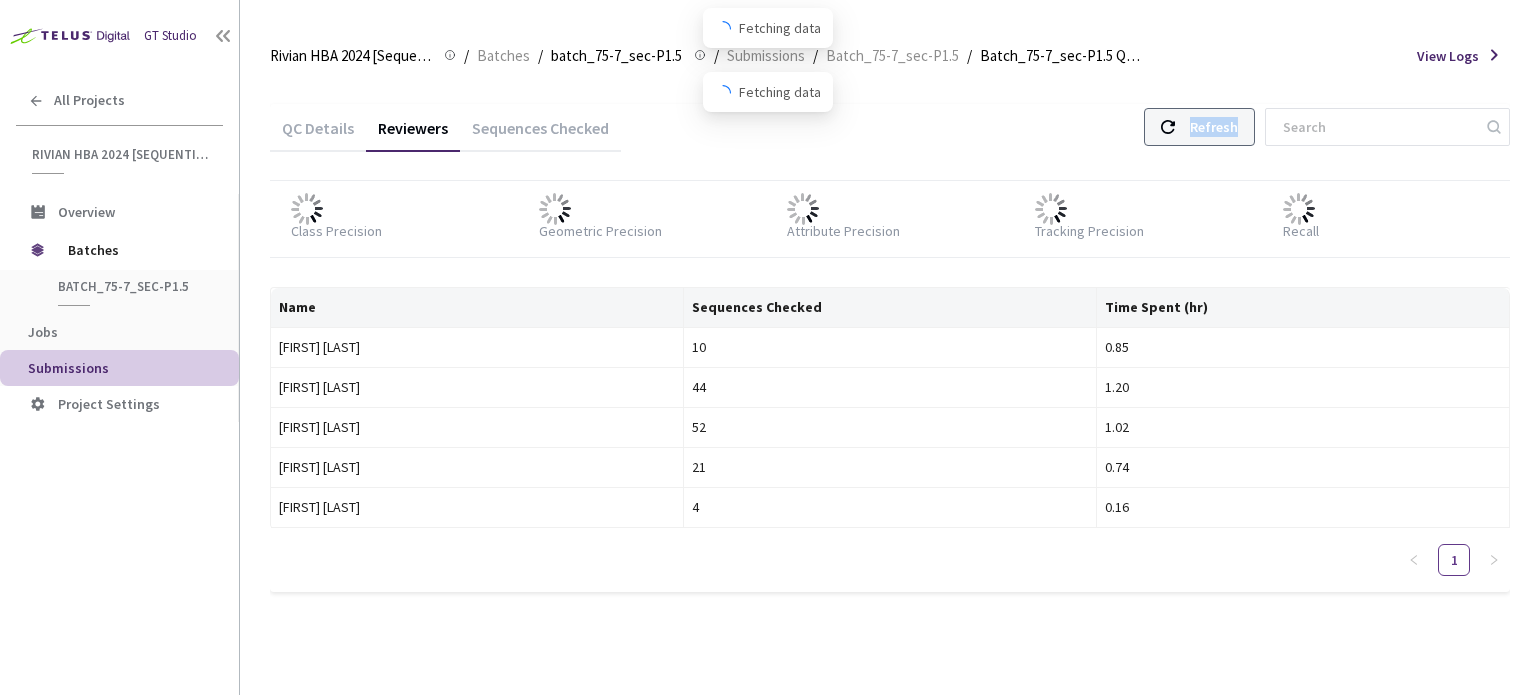 click on "Refresh" at bounding box center [1214, 127] 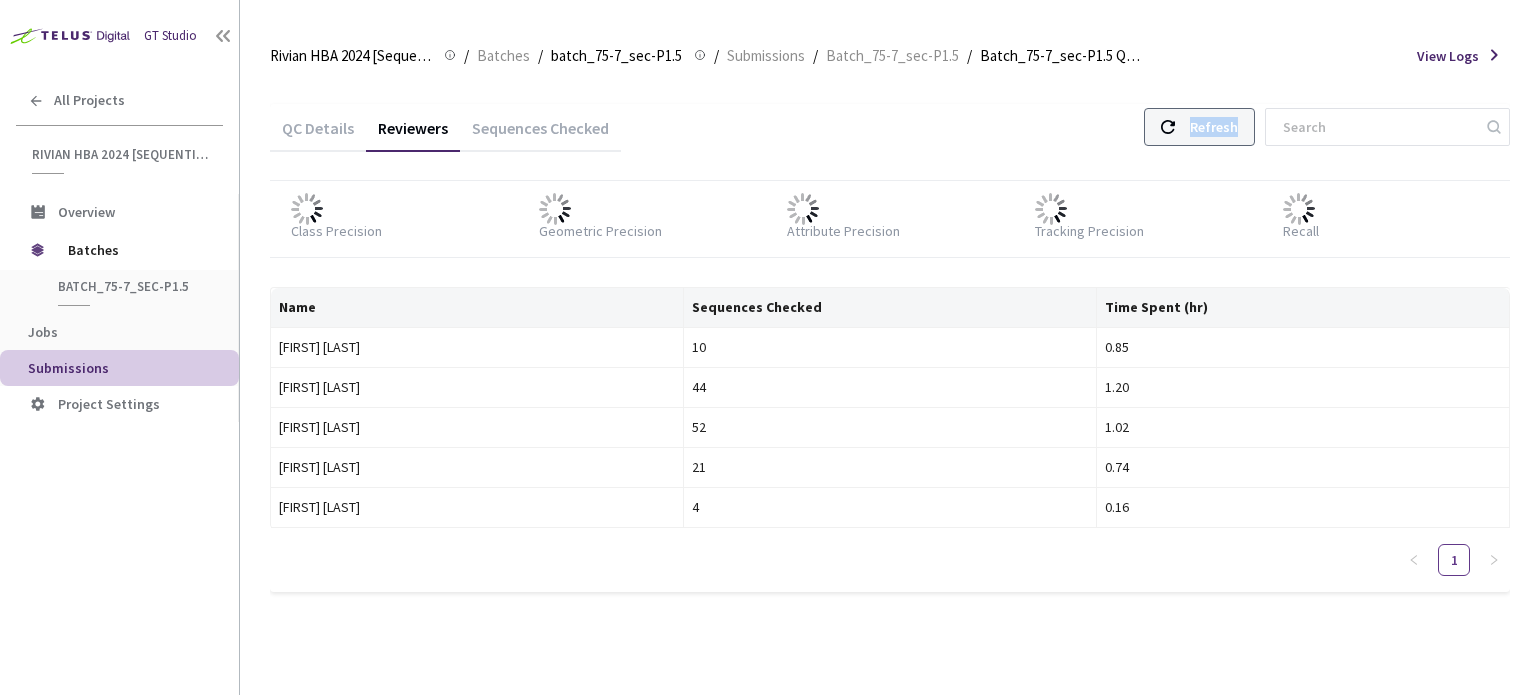 click on "Refresh" at bounding box center [1214, 127] 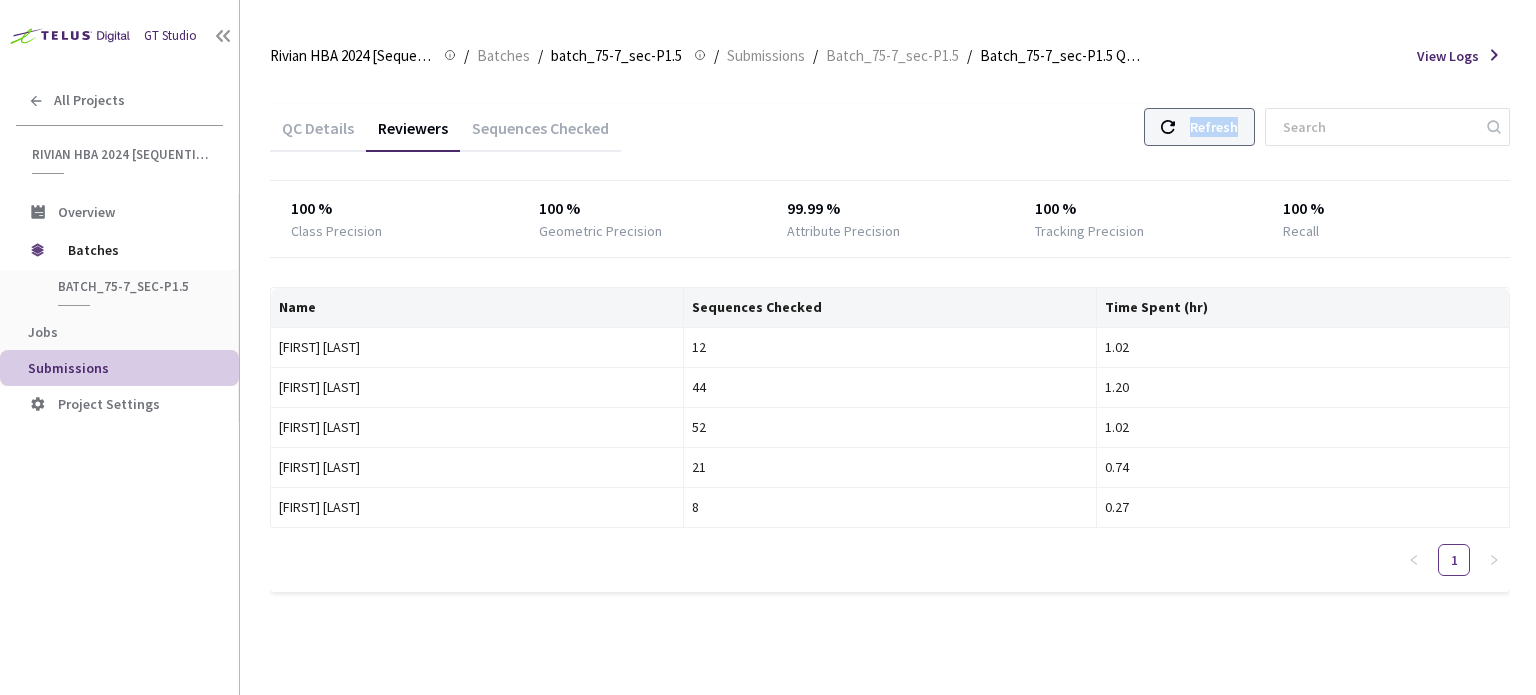 click on "Refresh" at bounding box center (1214, 127) 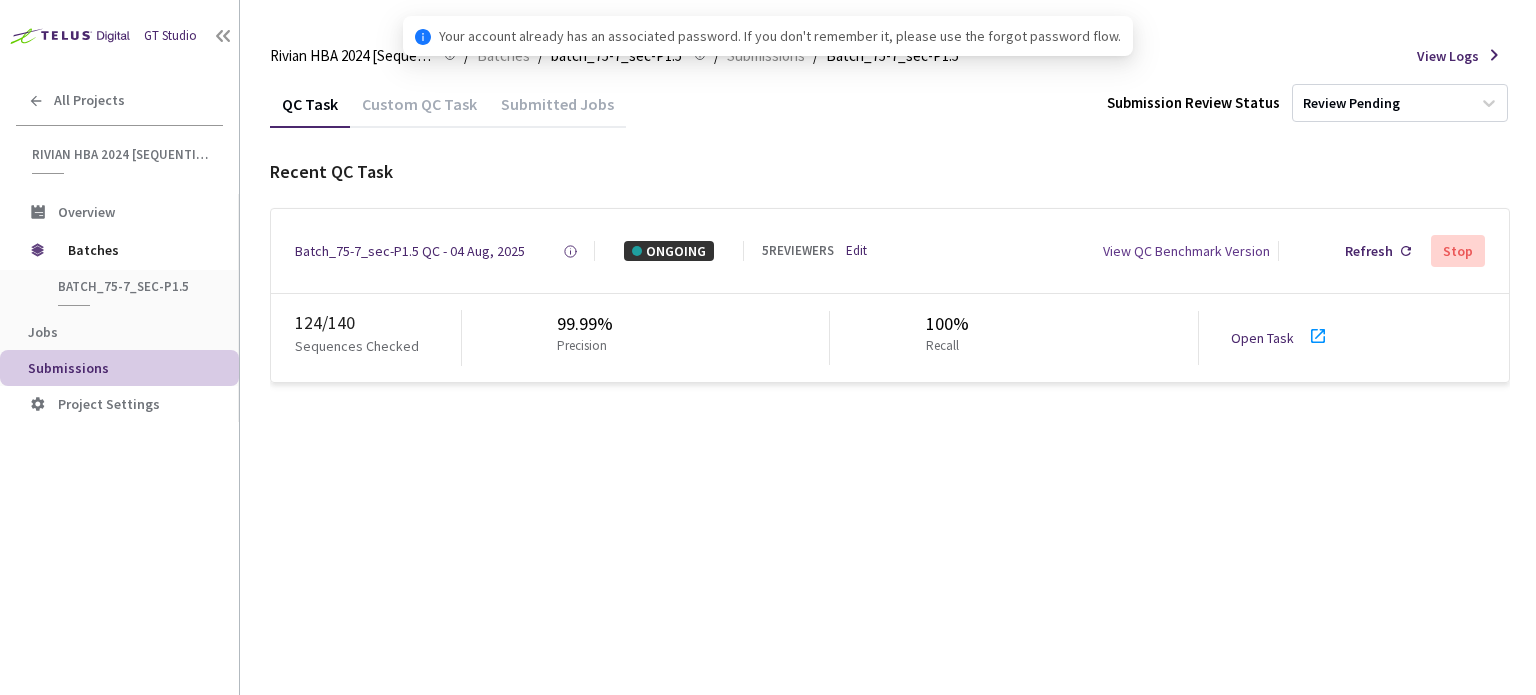 scroll, scrollTop: 0, scrollLeft: 0, axis: both 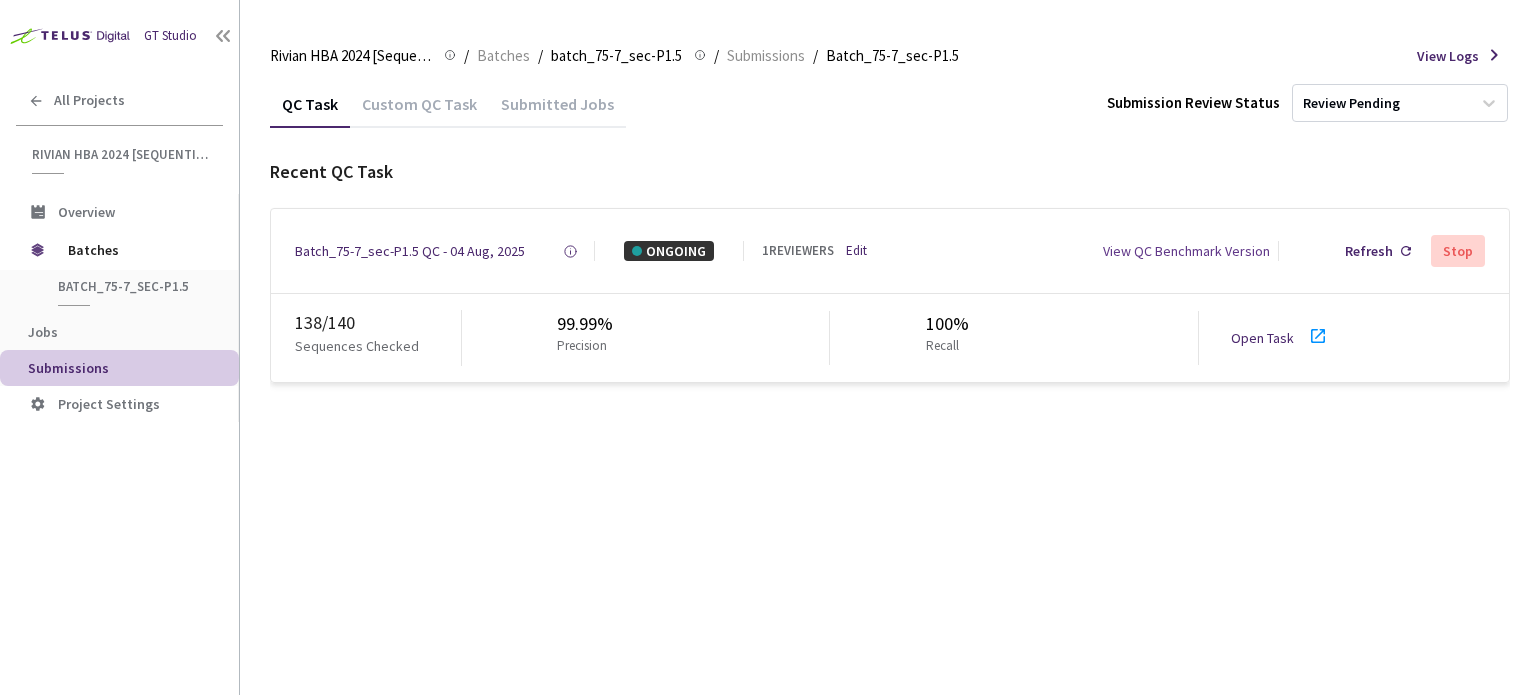 click on "Edit" at bounding box center (856, 251) 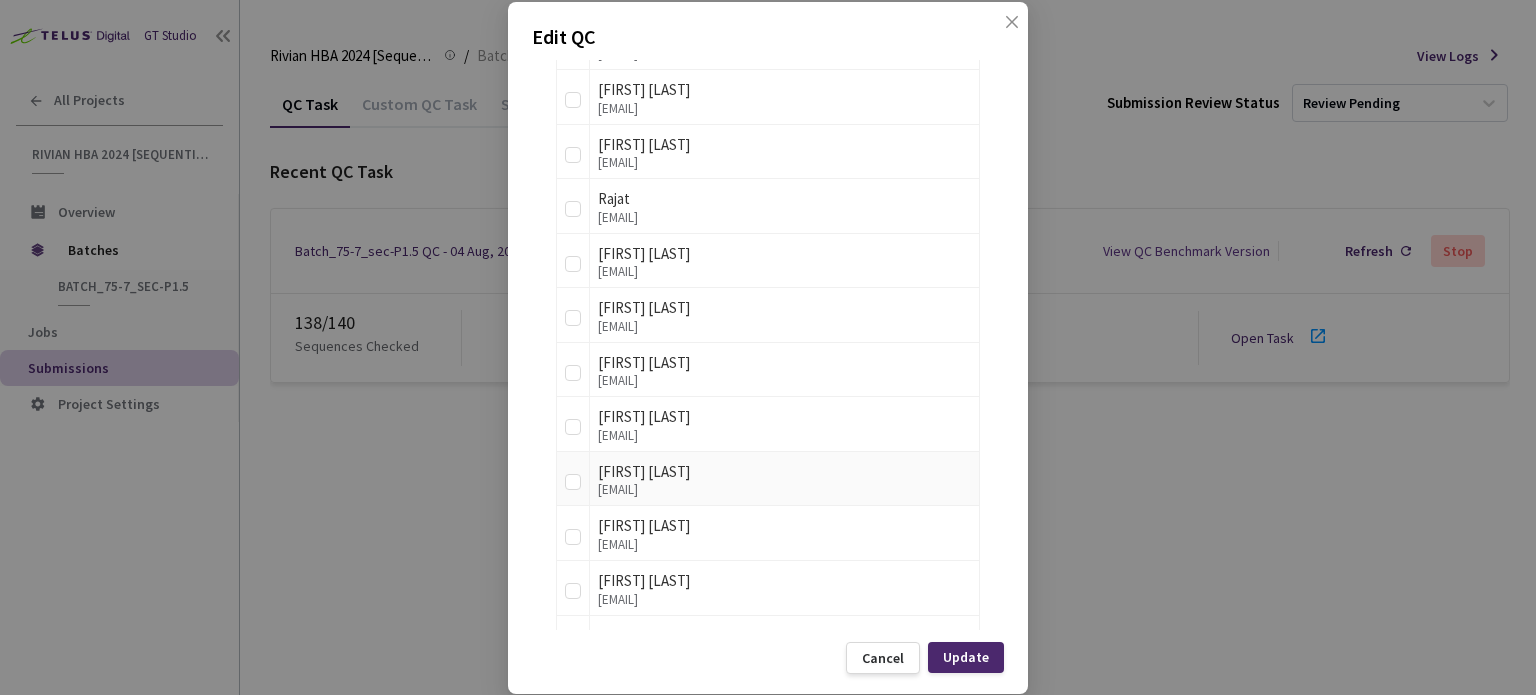 scroll, scrollTop: 3369, scrollLeft: 0, axis: vertical 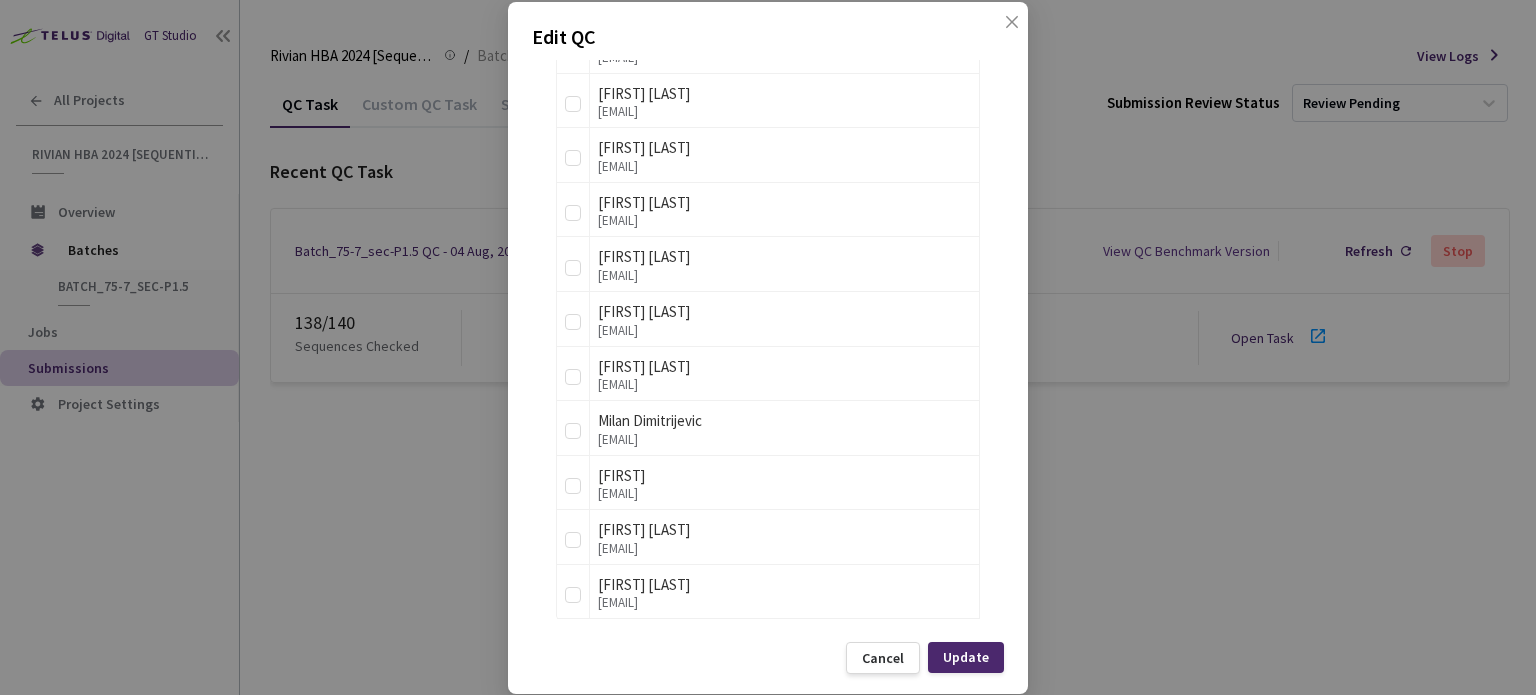 click on "Edit  QC QC Details   QC Name       Batch_75-7_sec-P1.5 QC - 04 Aug, 2025   Sample Percentage       100 % Sample Size =   140 Total  Sequences   140   Frame Intervals           2 Every  2nd   frame will be selected Assign Reviewers Select users to assign the QC 62 Users 1 User Selected |  Select All User [FIRST] [LAST] [EMAIL] [FIRST] [LAST] [EMAIL] [FIRST] [LAST] [EMAIL] [FIRST] [LAST] [EMAIL] [FIRST] [LAST] [EMAIL] [FIRST] [LAST] [EMAIL] [FIRST] [LAST] [EMAIL] [FIRST] [LAST] [EMAIL] [FIRST] [LAST] [EMAIL] [FIRST] [LAST] [EMAIL] [FIRST] [LAST] [EMAIL] [FIRST] [LAST] [EMAIL] [FIRST] [LAST] [EMAIL] [FIRST] [LAST] [EMAIL] [FIRST] [LAST] [EMAIL] [FIRST] [LAST] [EMAIL] [FIRST] [LAST] [EMAIL]" at bounding box center (768, 347) 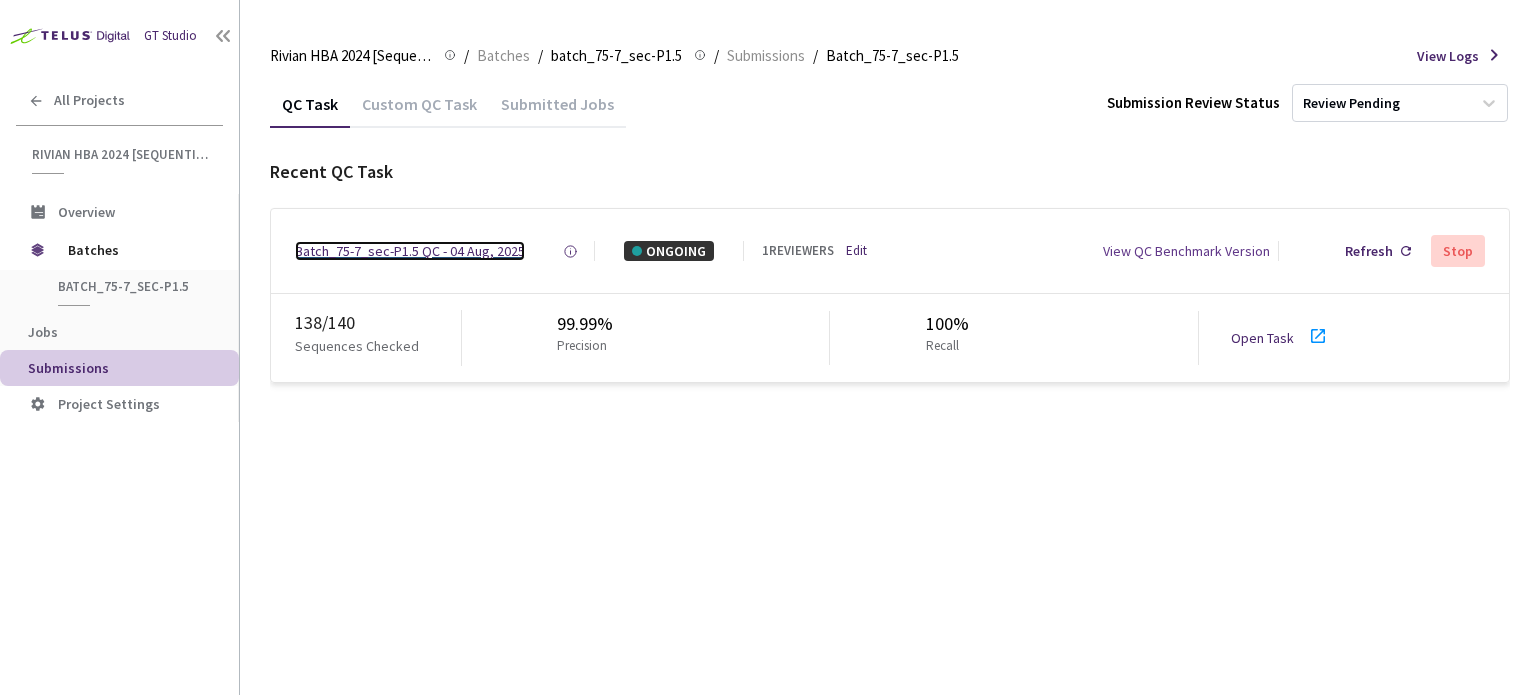 click on "Batch_75-7_sec-P1.5 QC - 04 Aug, 2025" at bounding box center [410, 251] 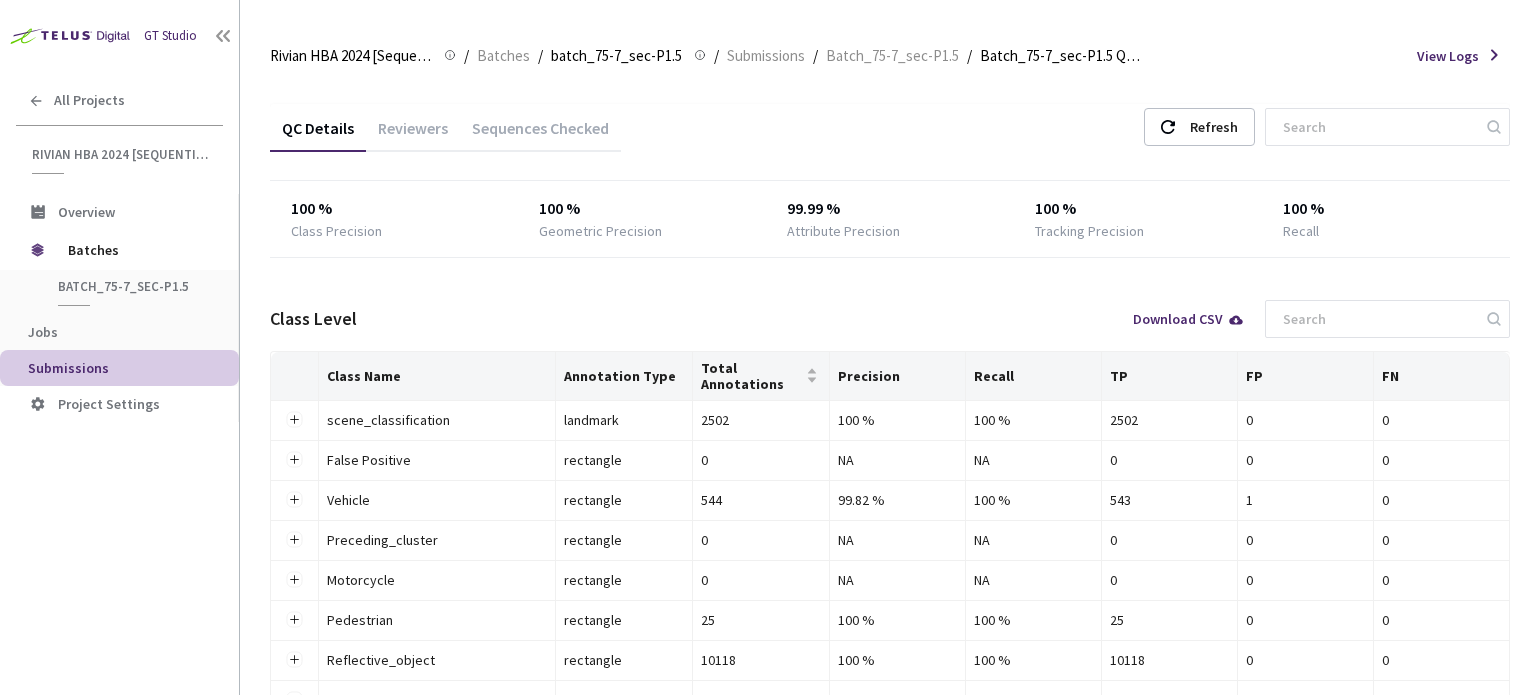 click on "Reviewers" at bounding box center (413, 135) 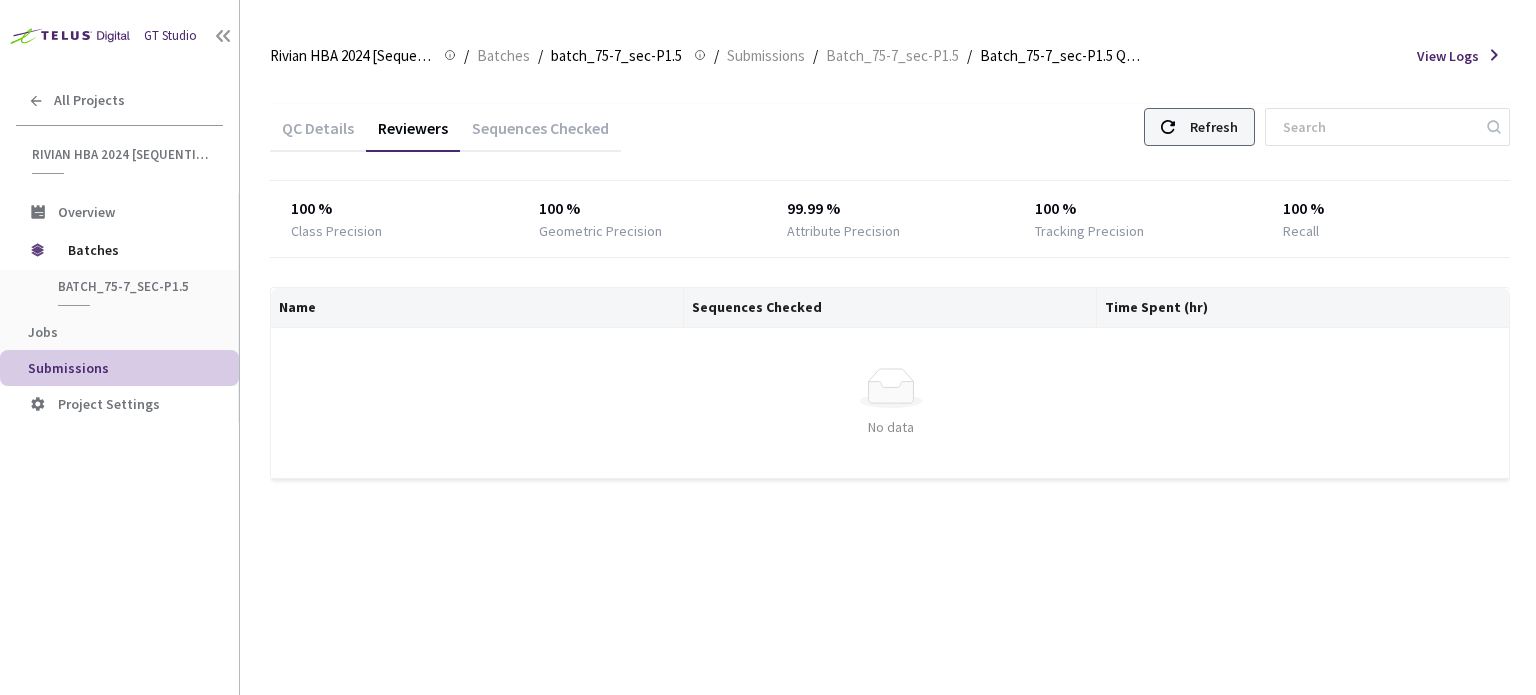 click on "Refresh" at bounding box center [1214, 127] 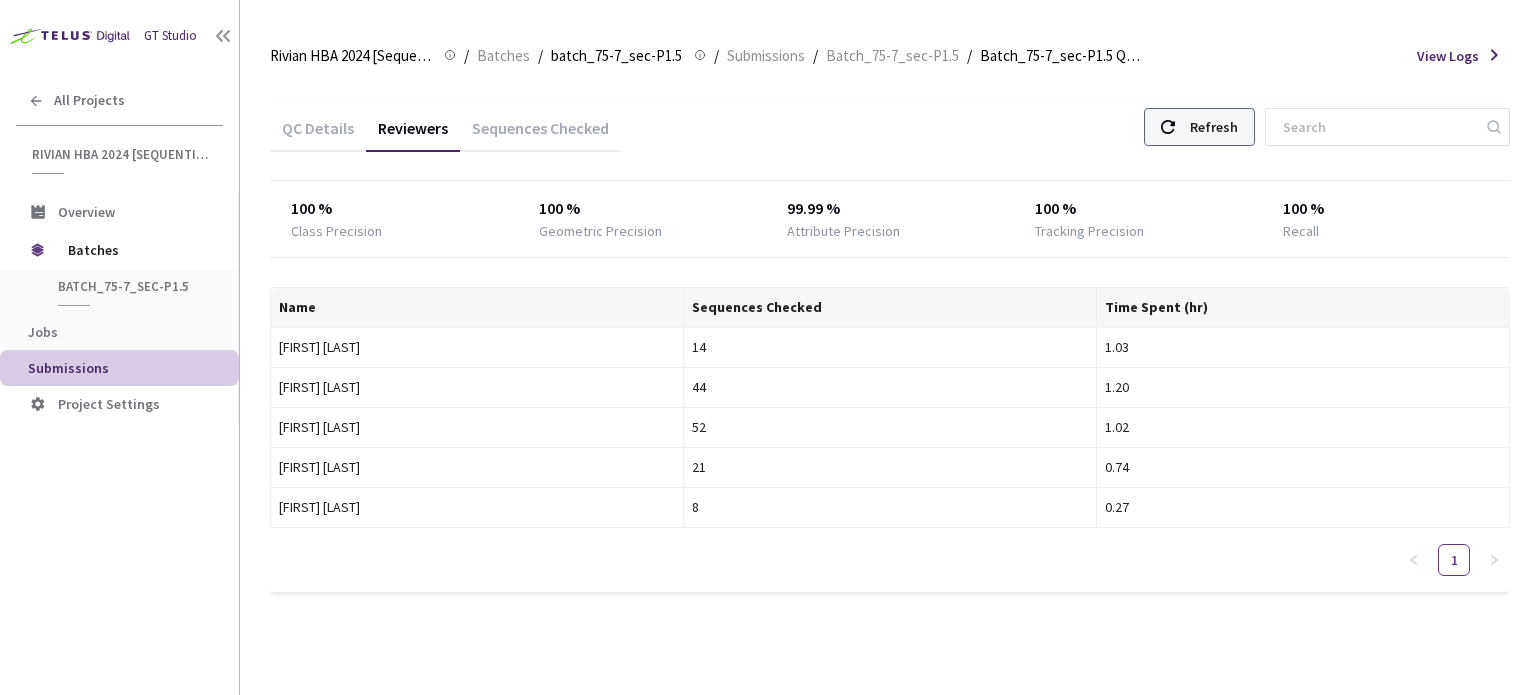 click 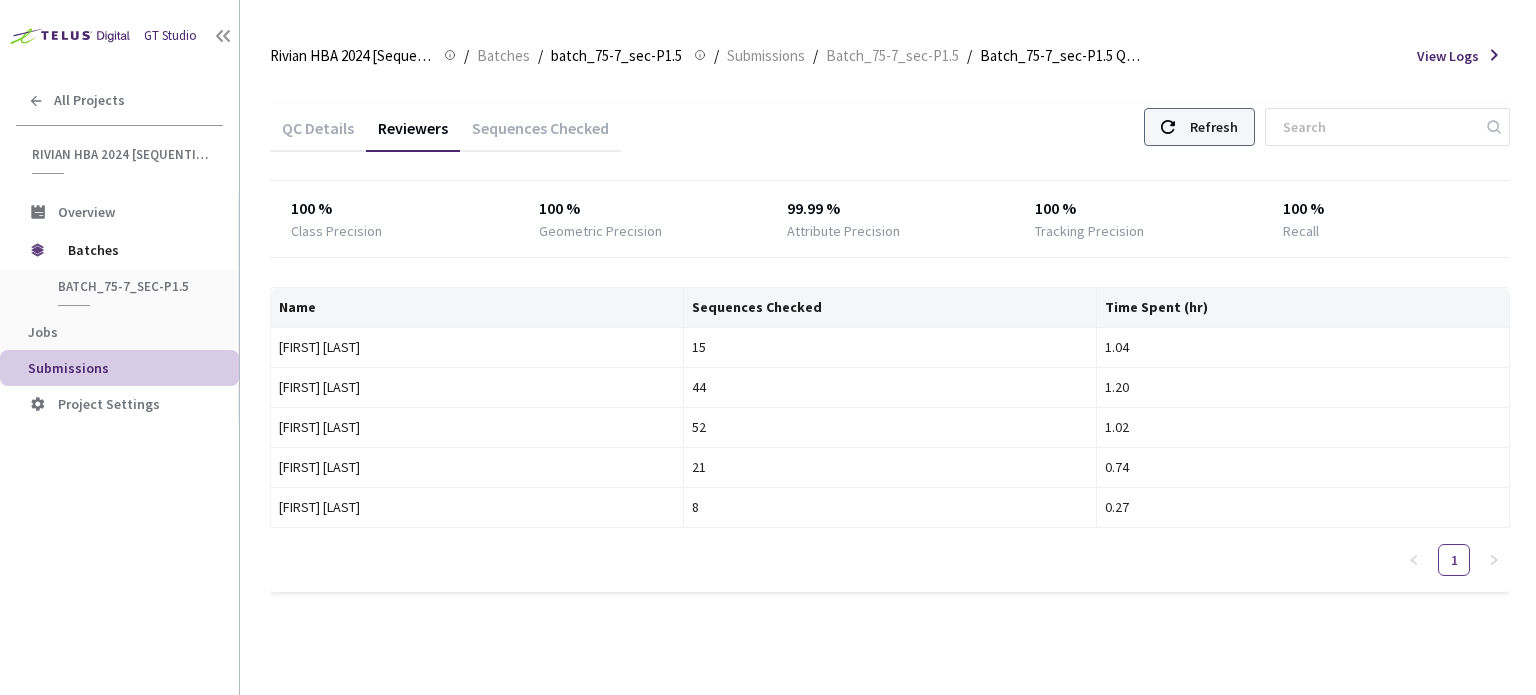 click 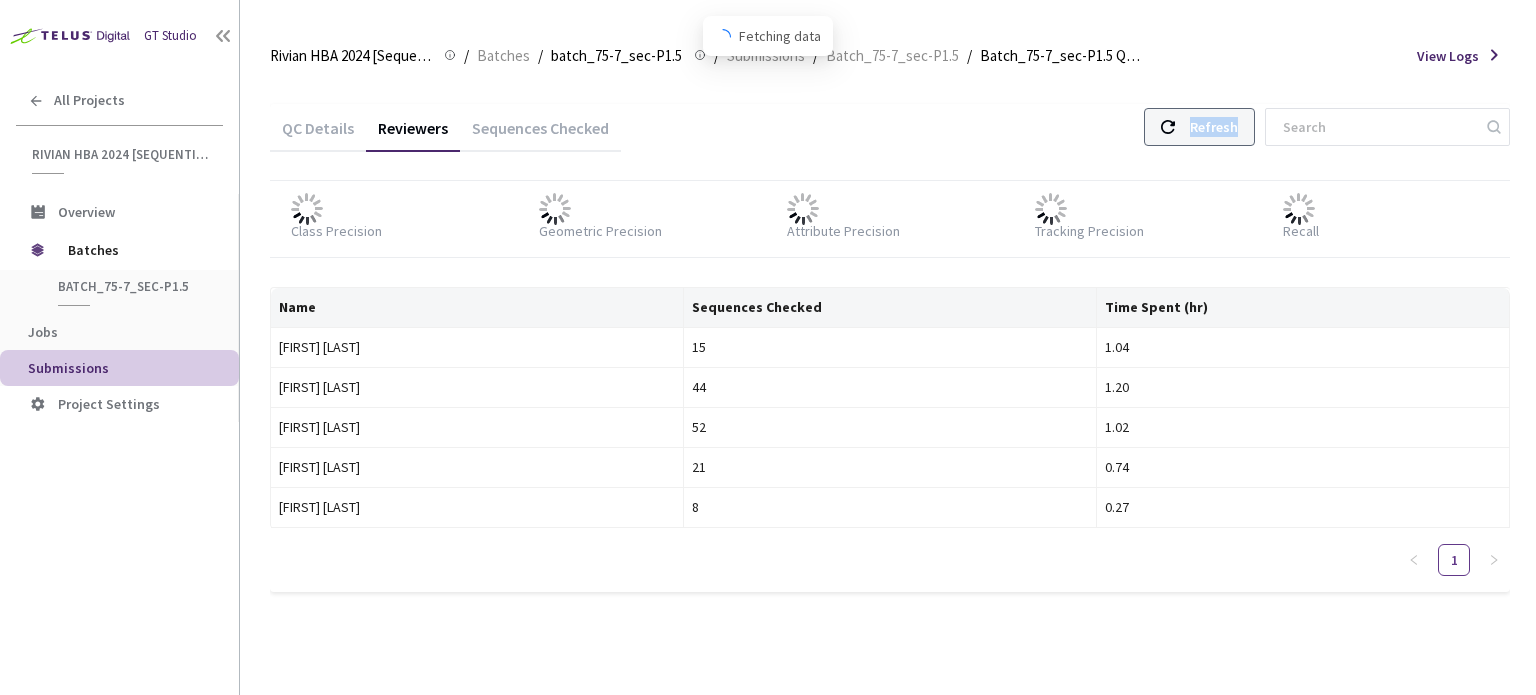 click 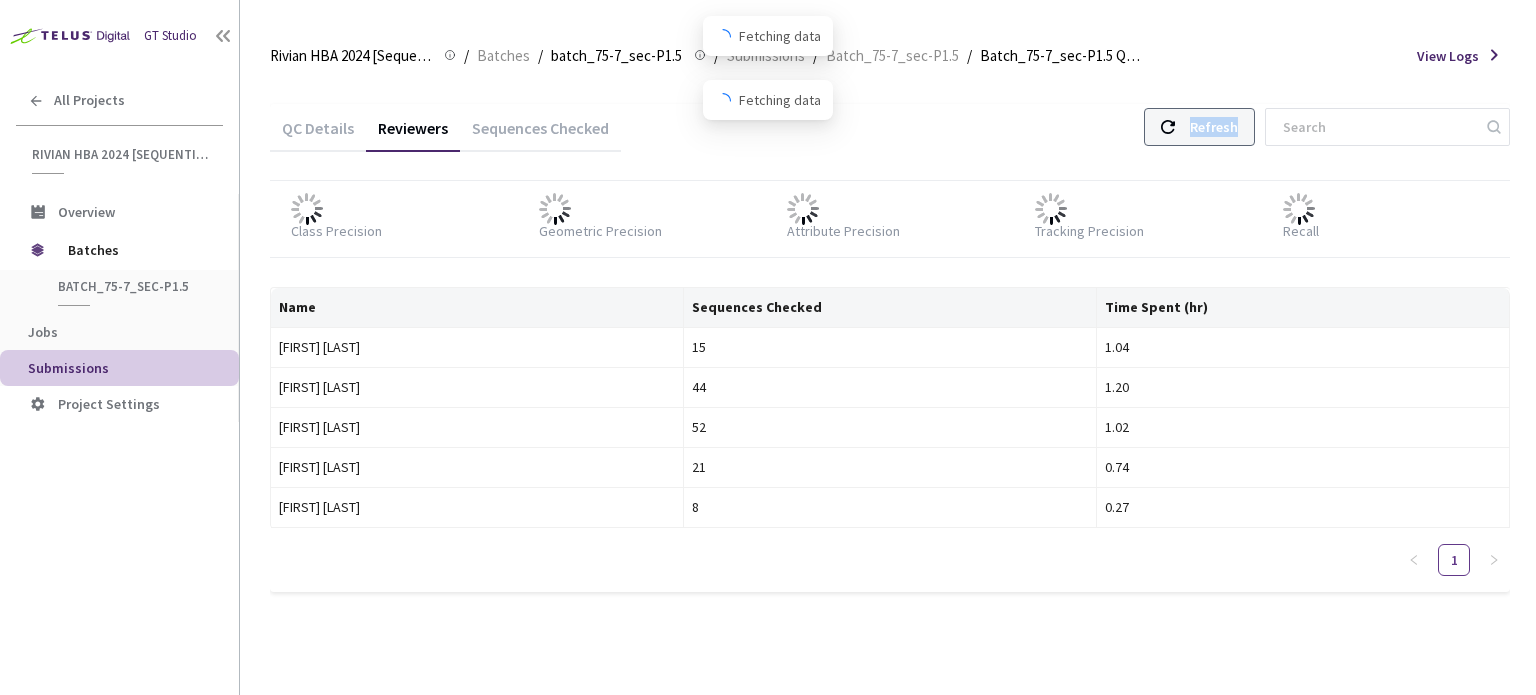 click 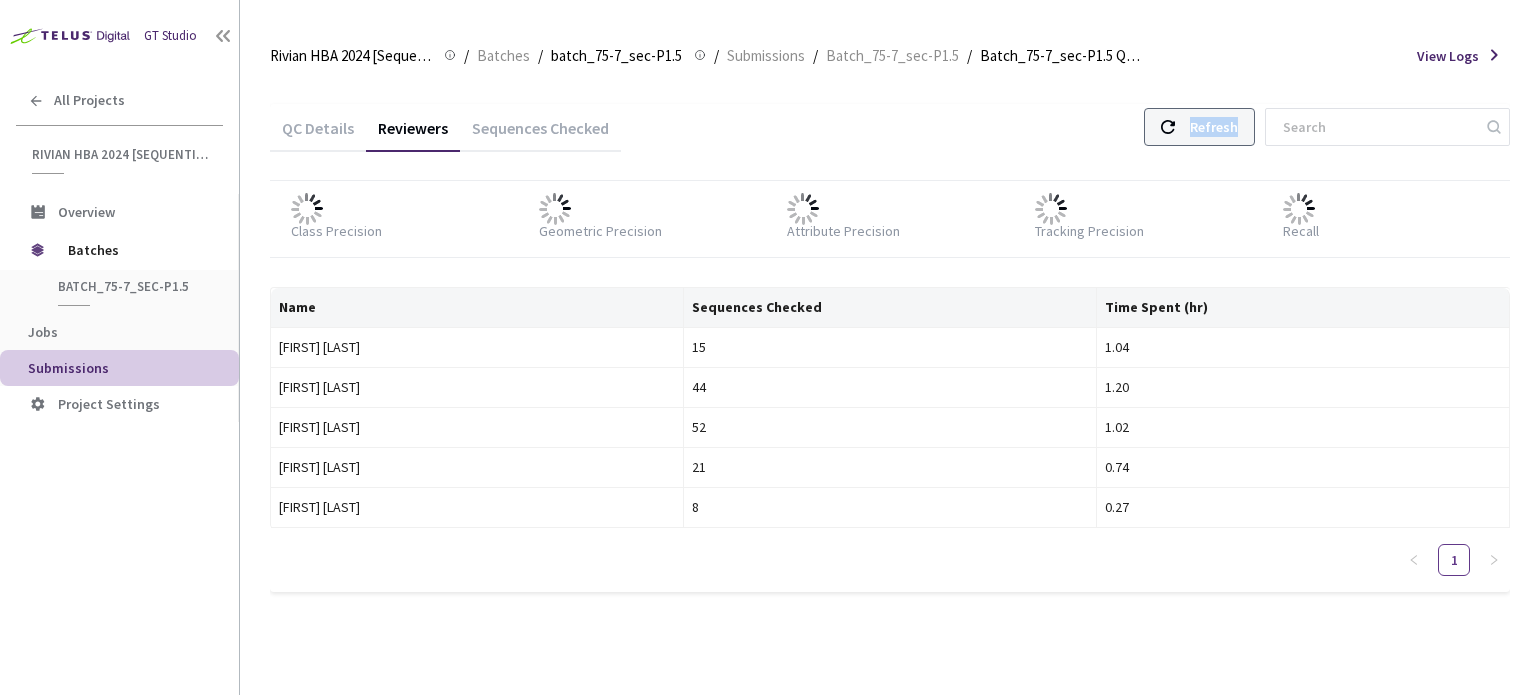 click 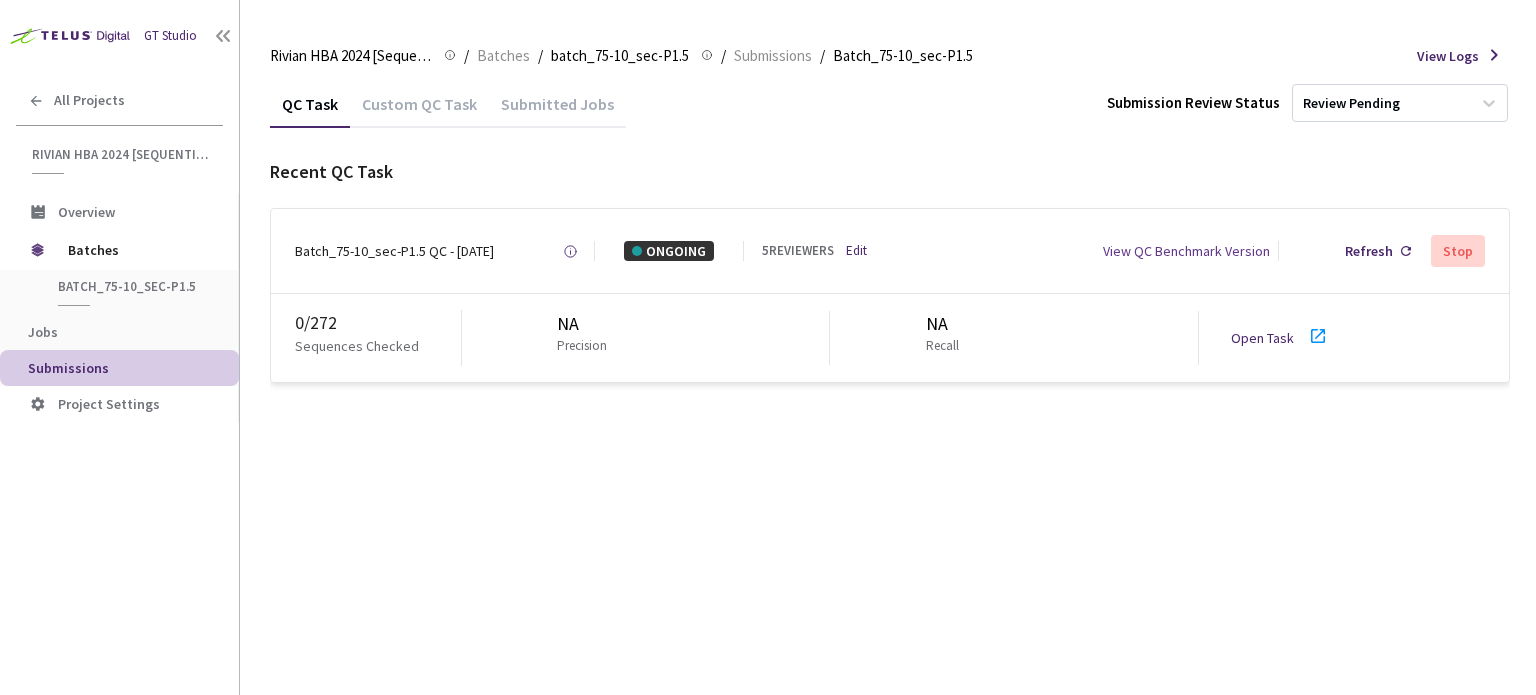 scroll, scrollTop: 0, scrollLeft: 0, axis: both 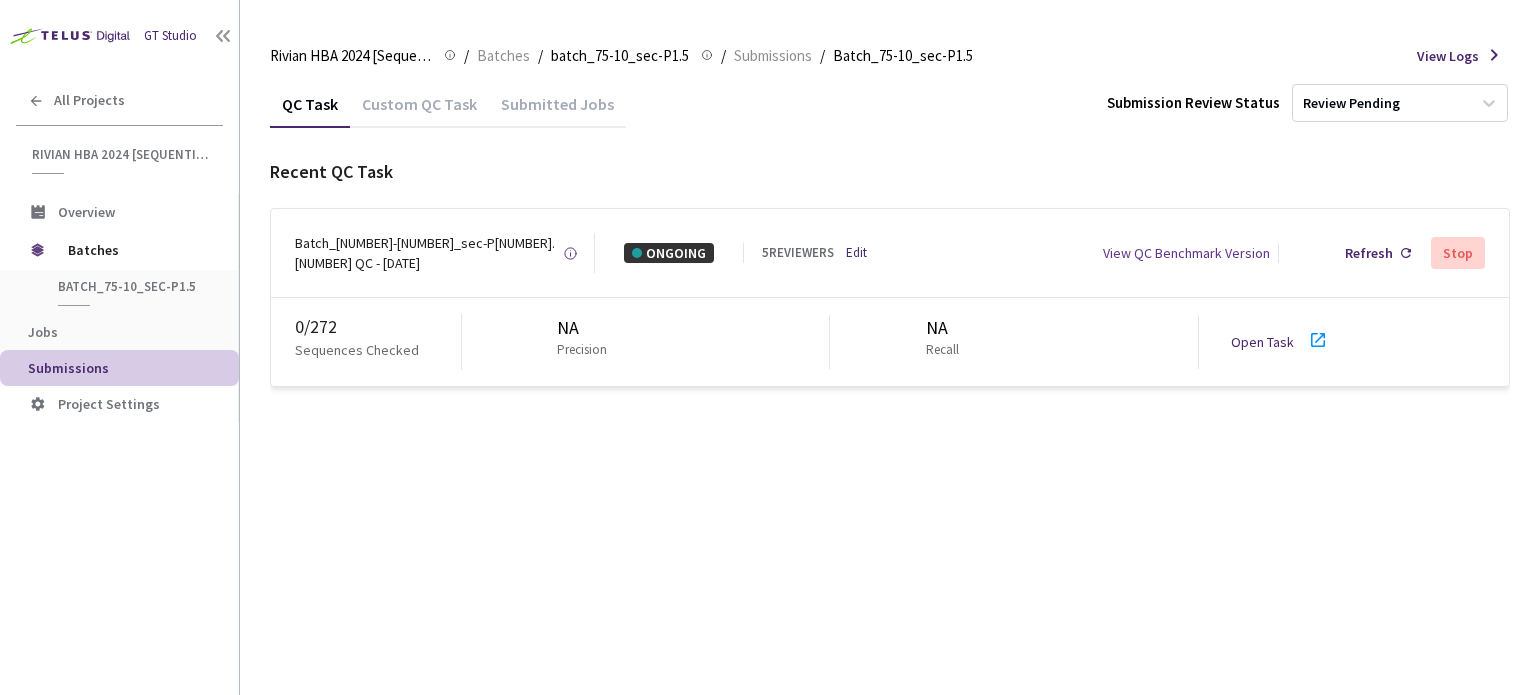 click on "Batch_[NUMBER]-[NUMBER]_sec-P[NUMBER].[NUMBER] QC - [DATE]" at bounding box center (429, 253) 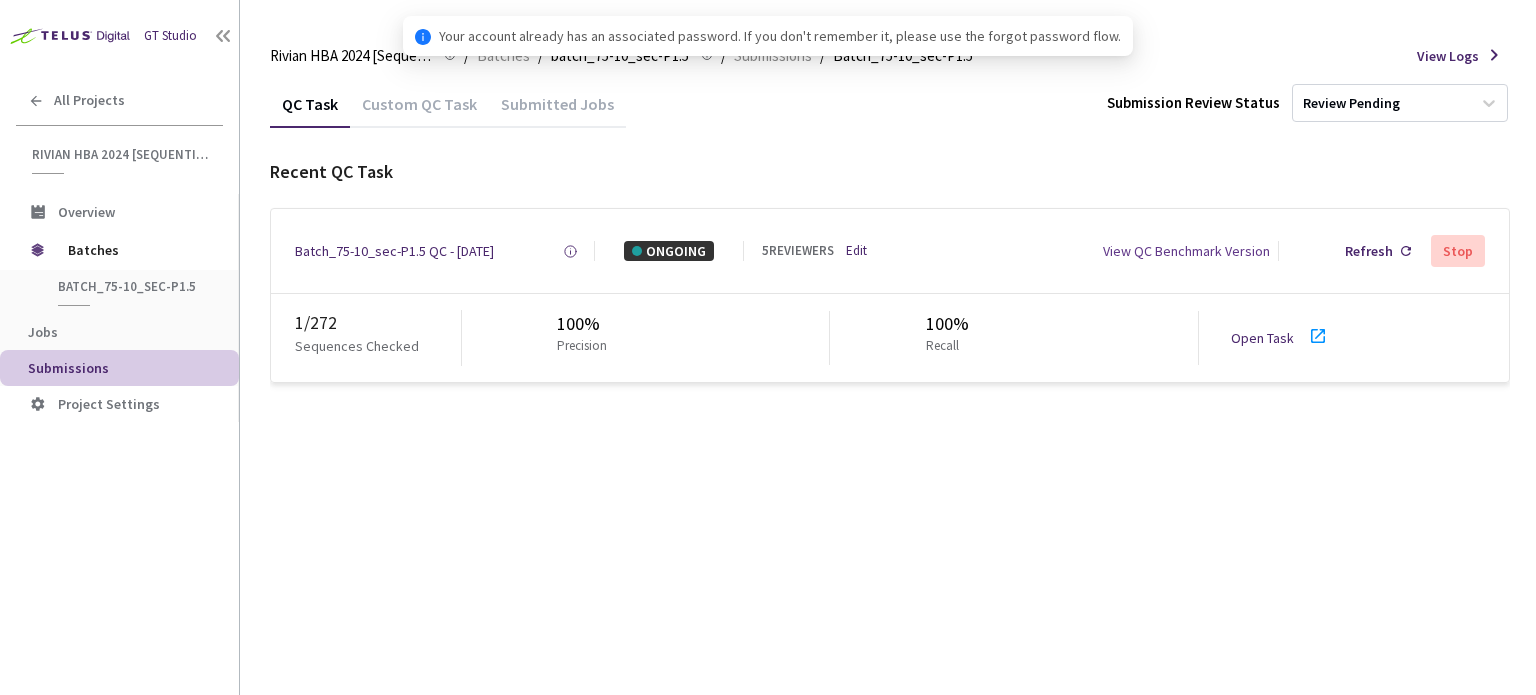 scroll, scrollTop: 0, scrollLeft: 0, axis: both 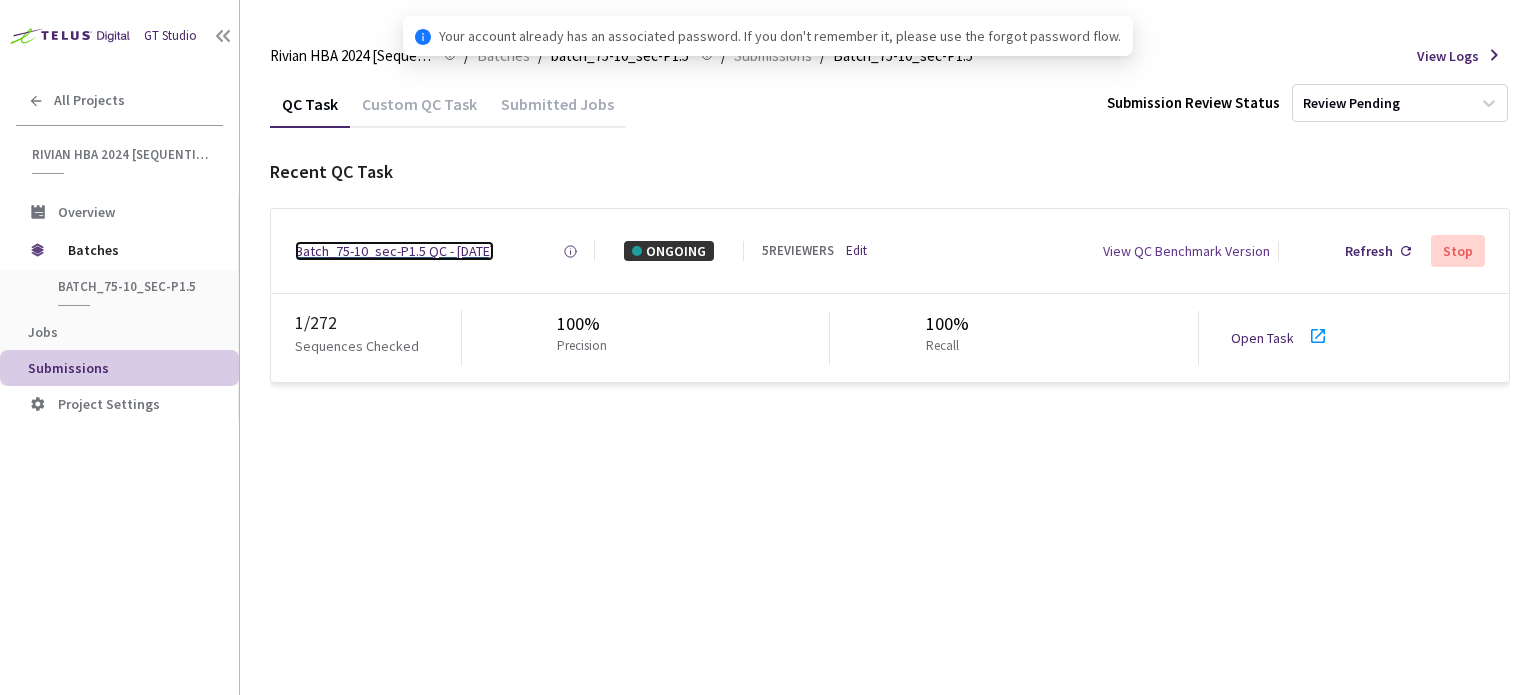 click on "Batch_75-10_sec-P1.5 QC - 05 Aug, 2025" at bounding box center [394, 251] 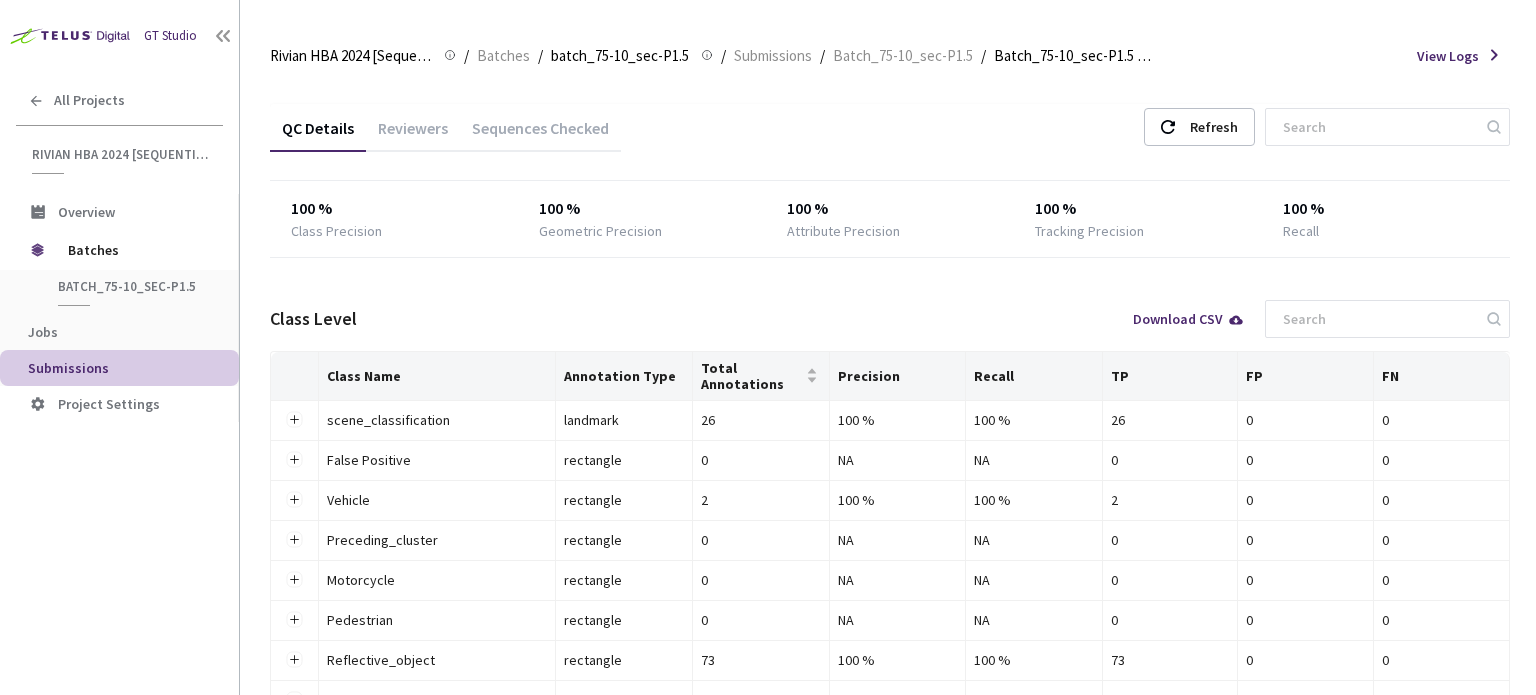 click on "Reviewers" at bounding box center [413, 135] 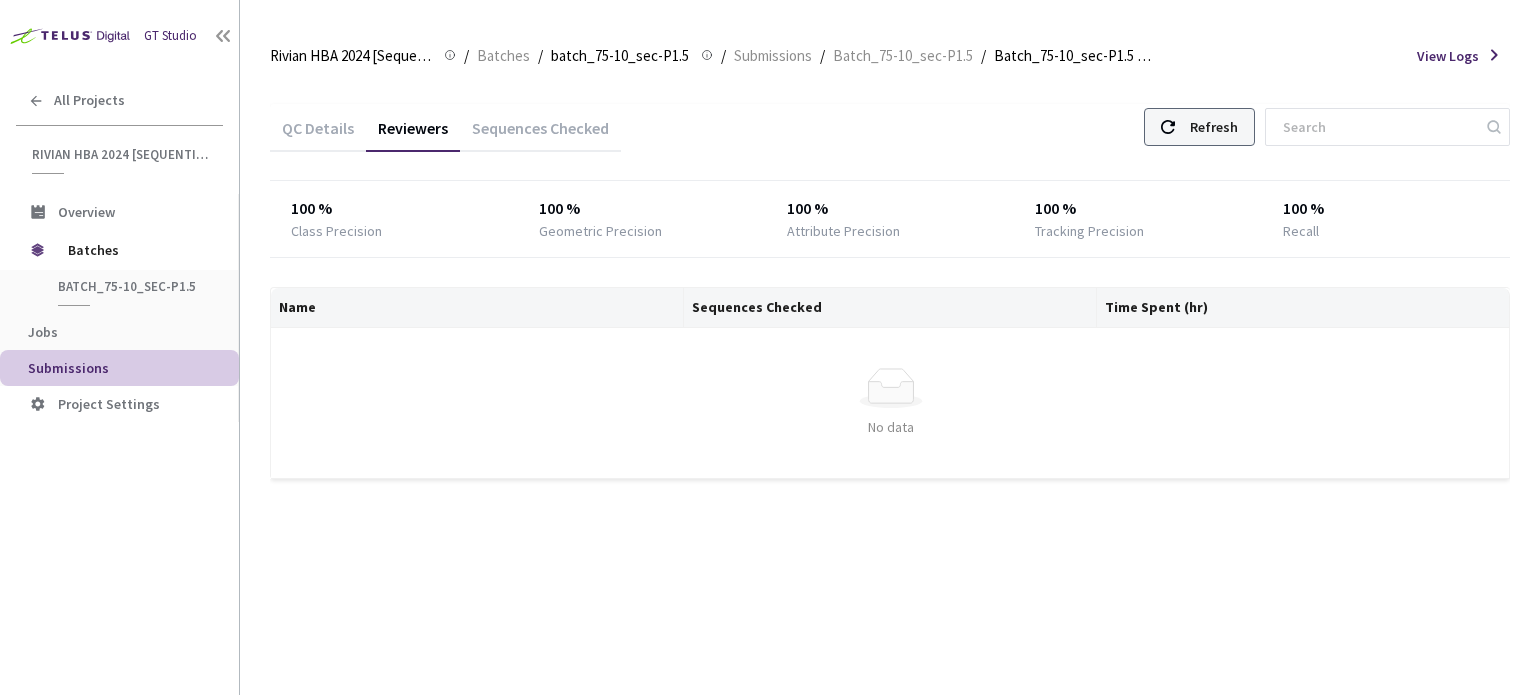 click on "Refresh" at bounding box center (1199, 127) 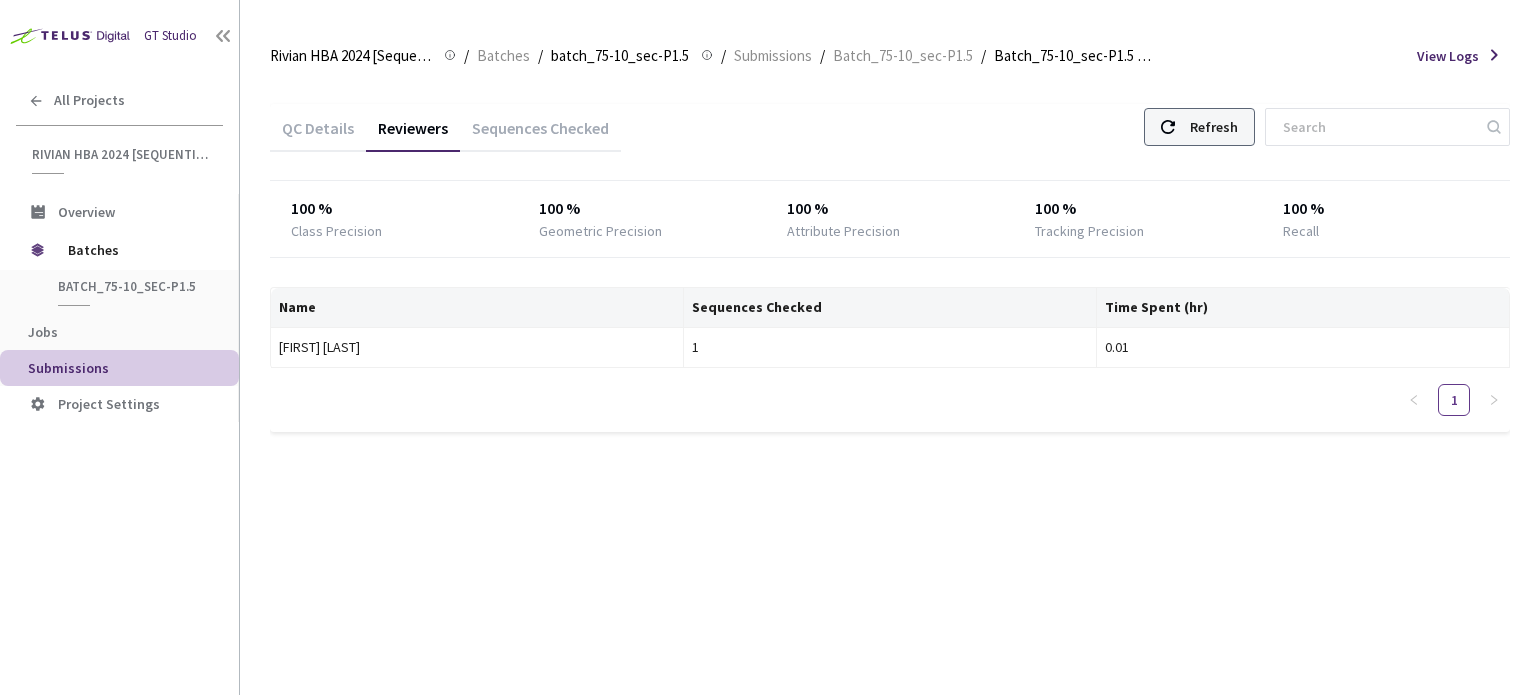 click on "Refresh" at bounding box center (1214, 127) 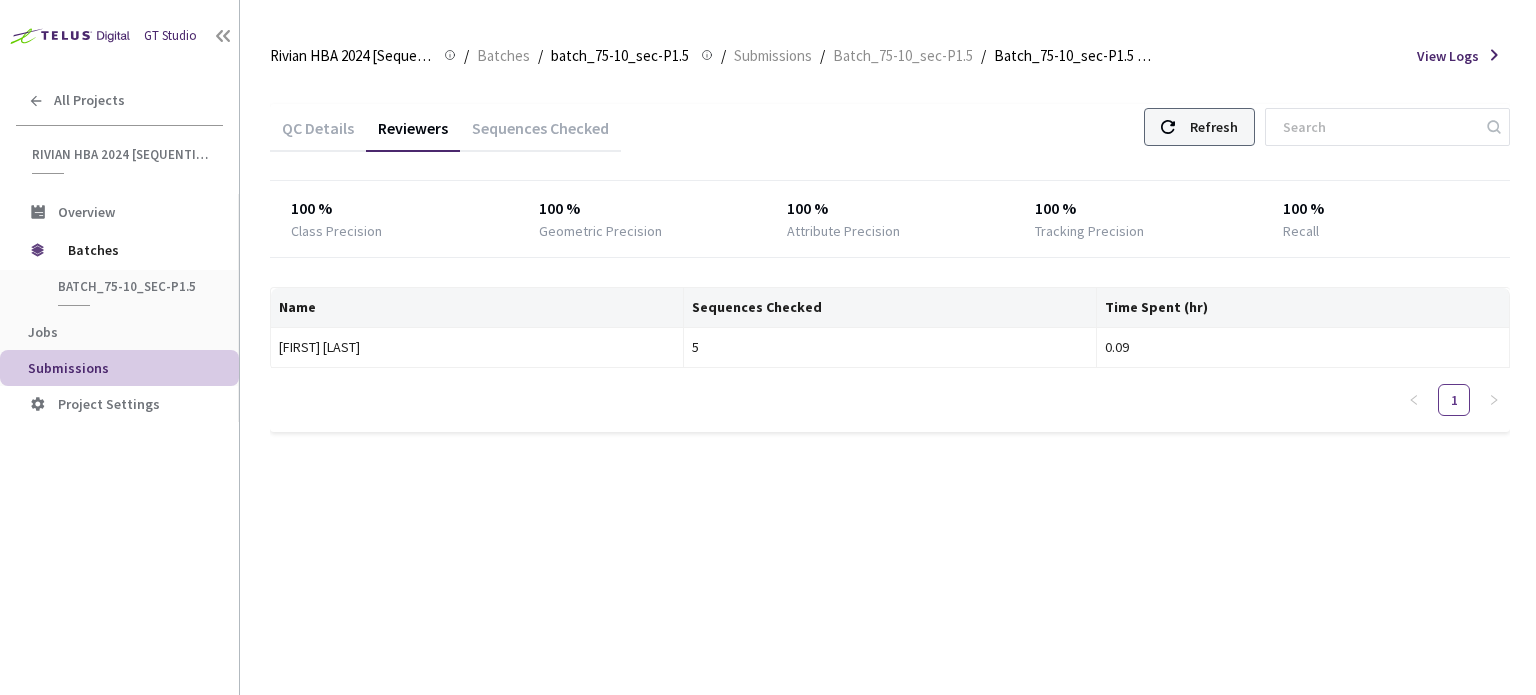 click on "Refresh" at bounding box center (1214, 127) 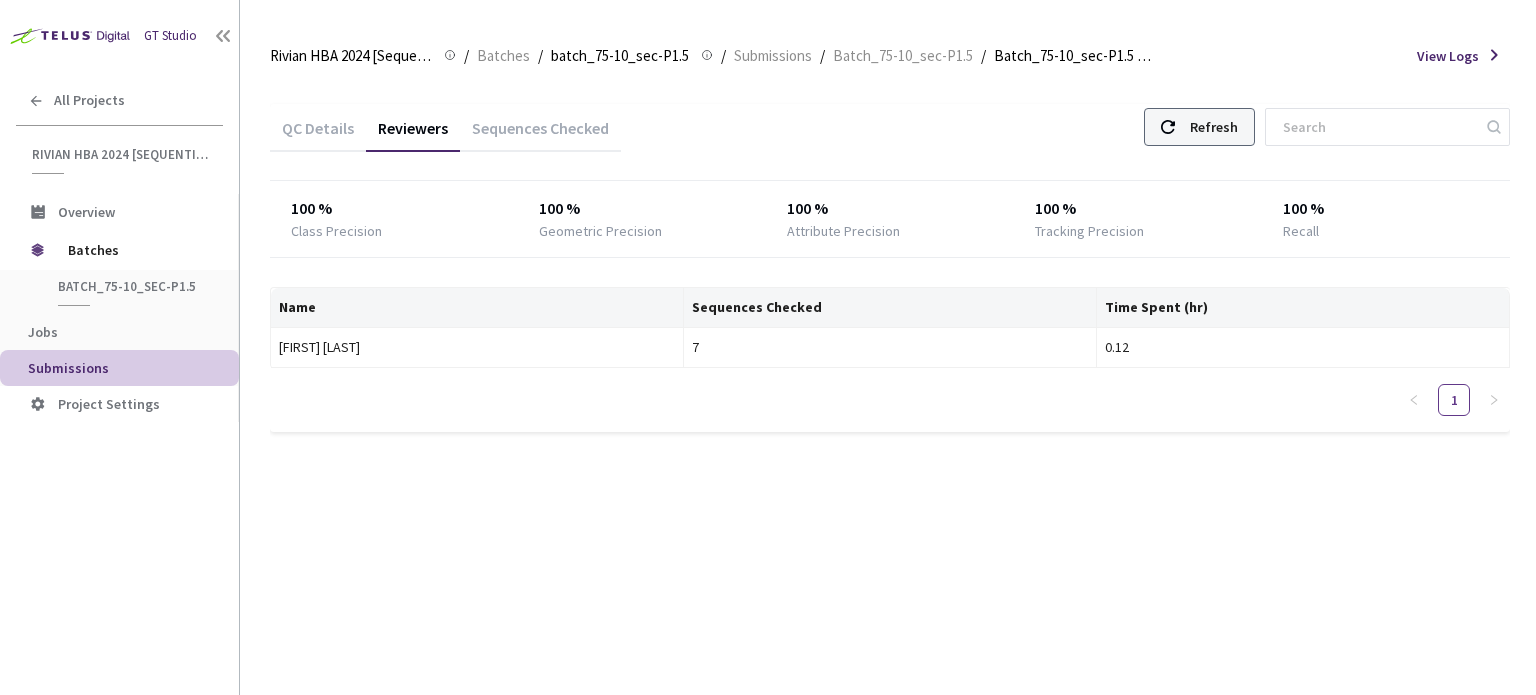 click on "Refresh" at bounding box center (1214, 127) 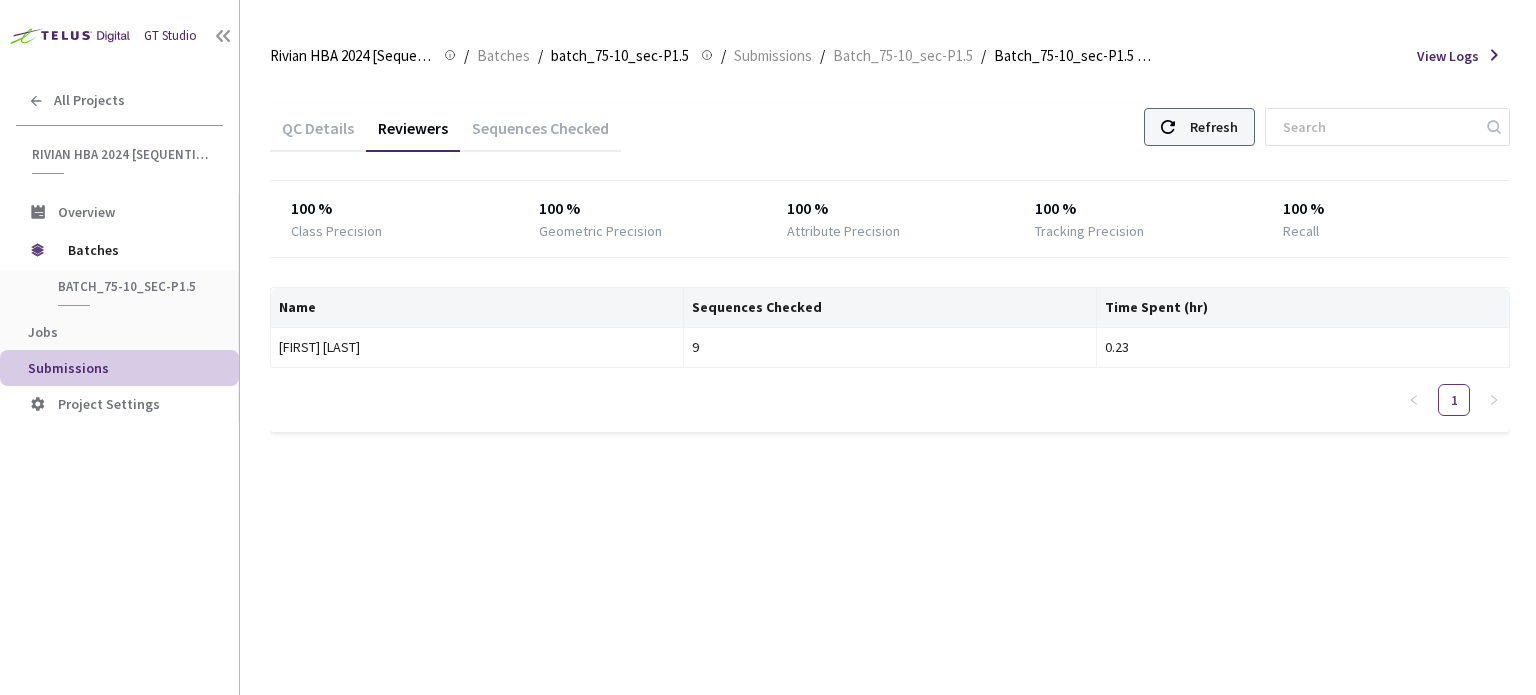 click on "Refresh" at bounding box center (1214, 127) 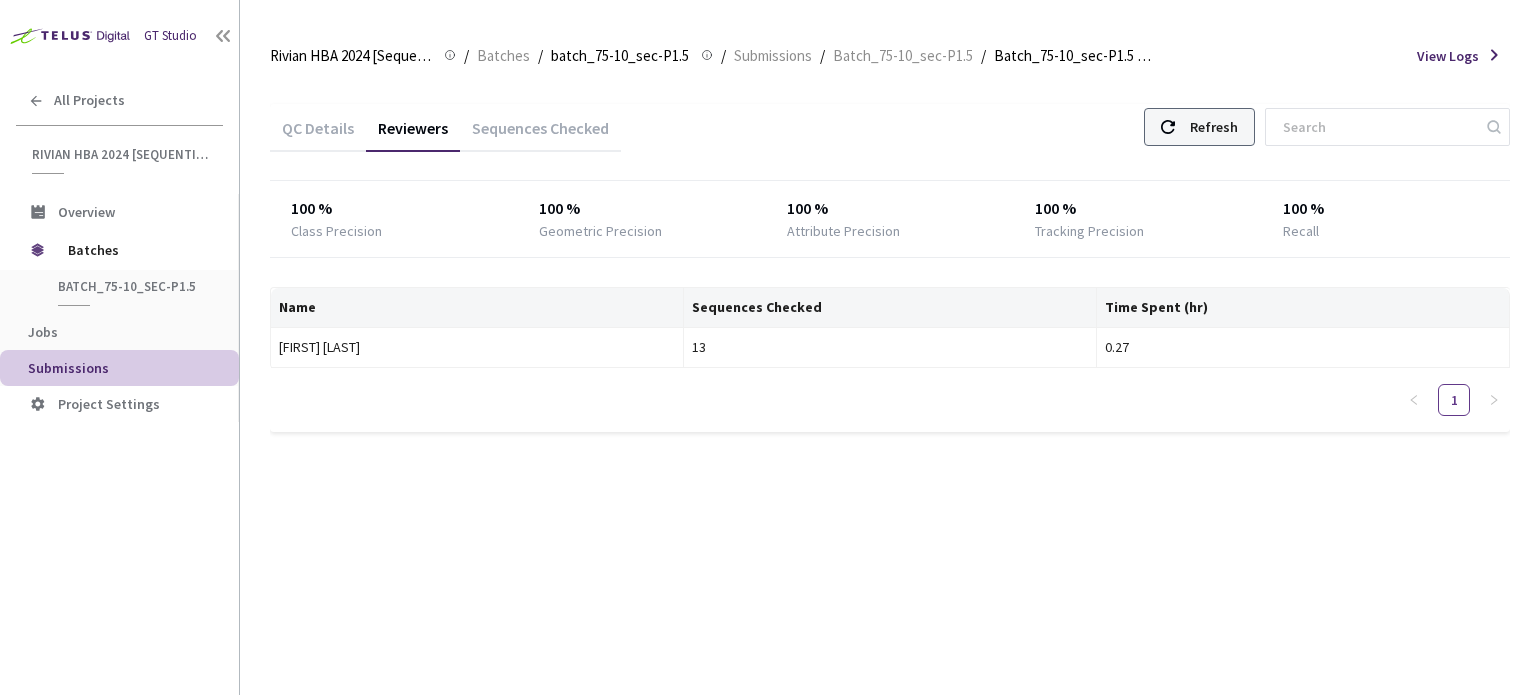 click on "Refresh" at bounding box center (1214, 127) 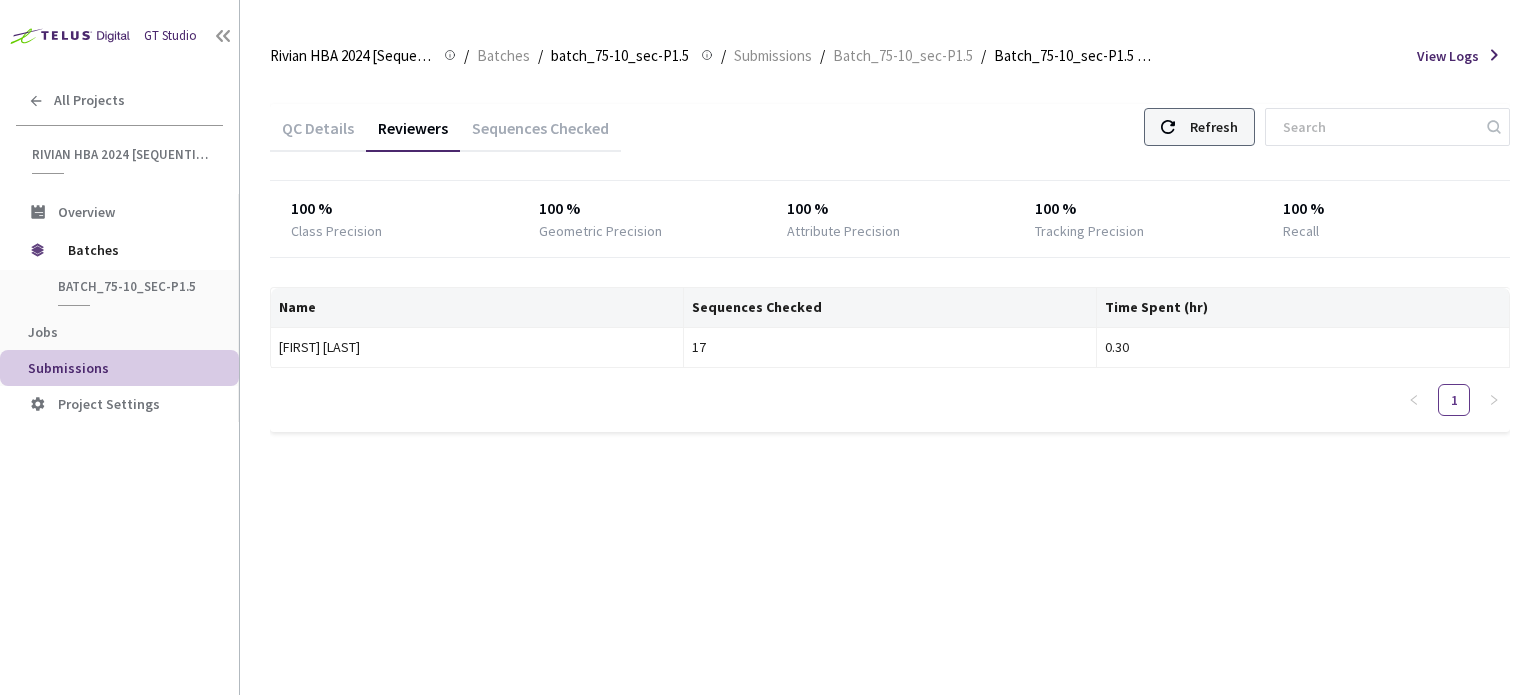 click on "Refresh" at bounding box center [1214, 127] 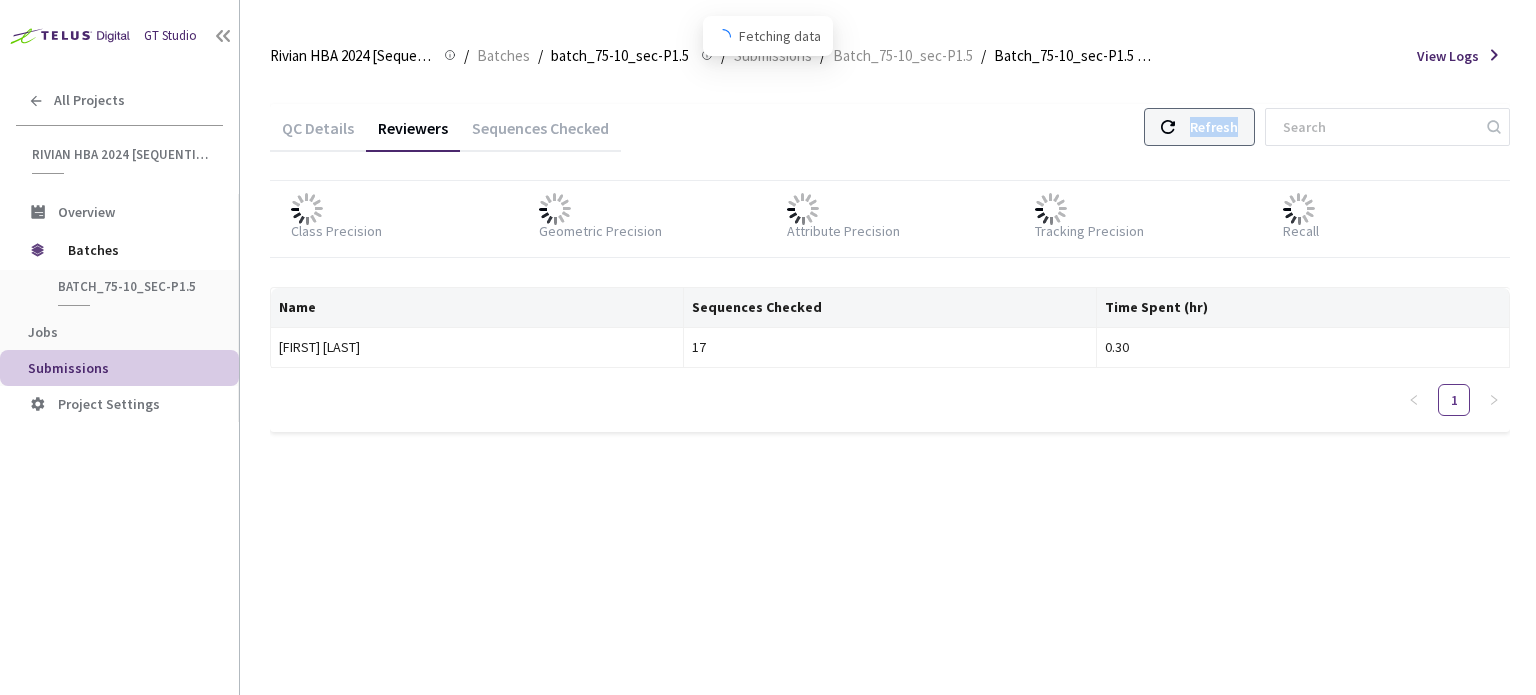 click on "Refresh" at bounding box center (1214, 127) 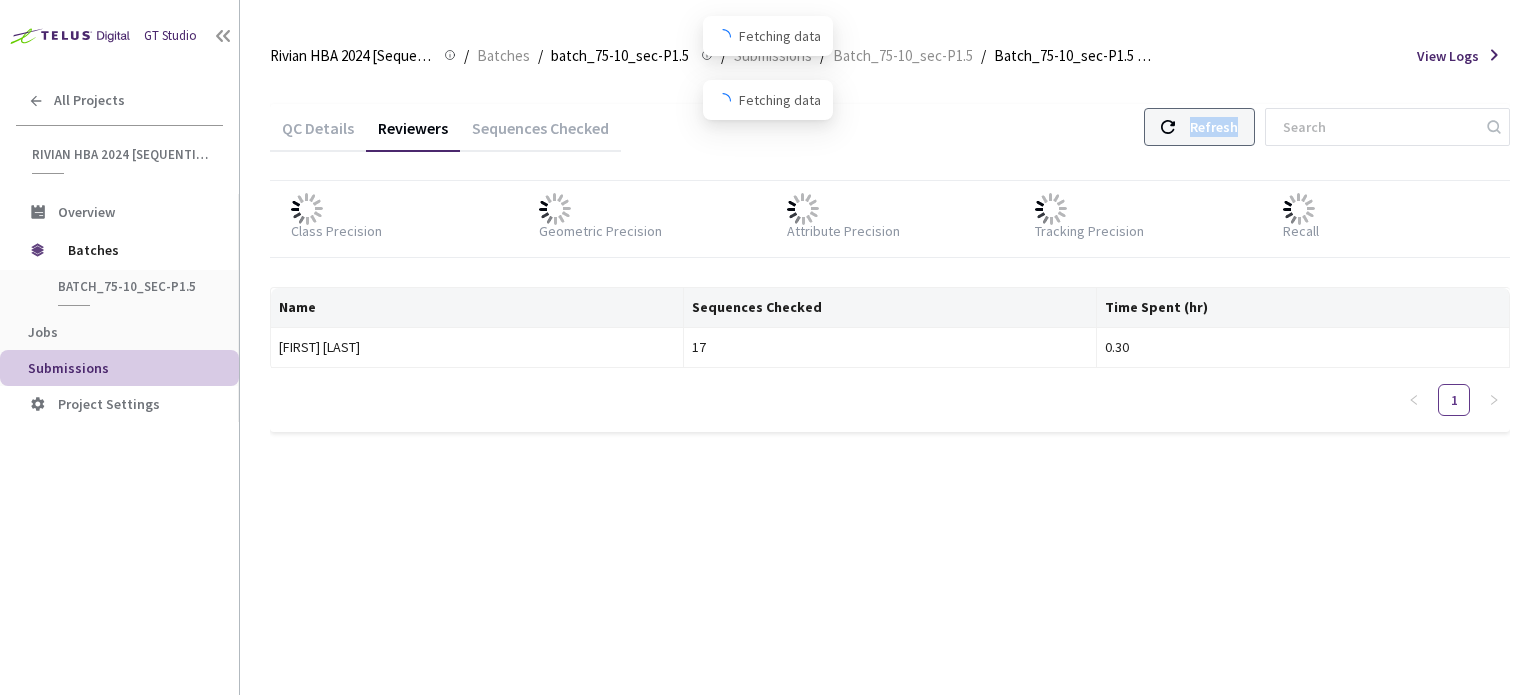 click on "Refresh" at bounding box center [1214, 127] 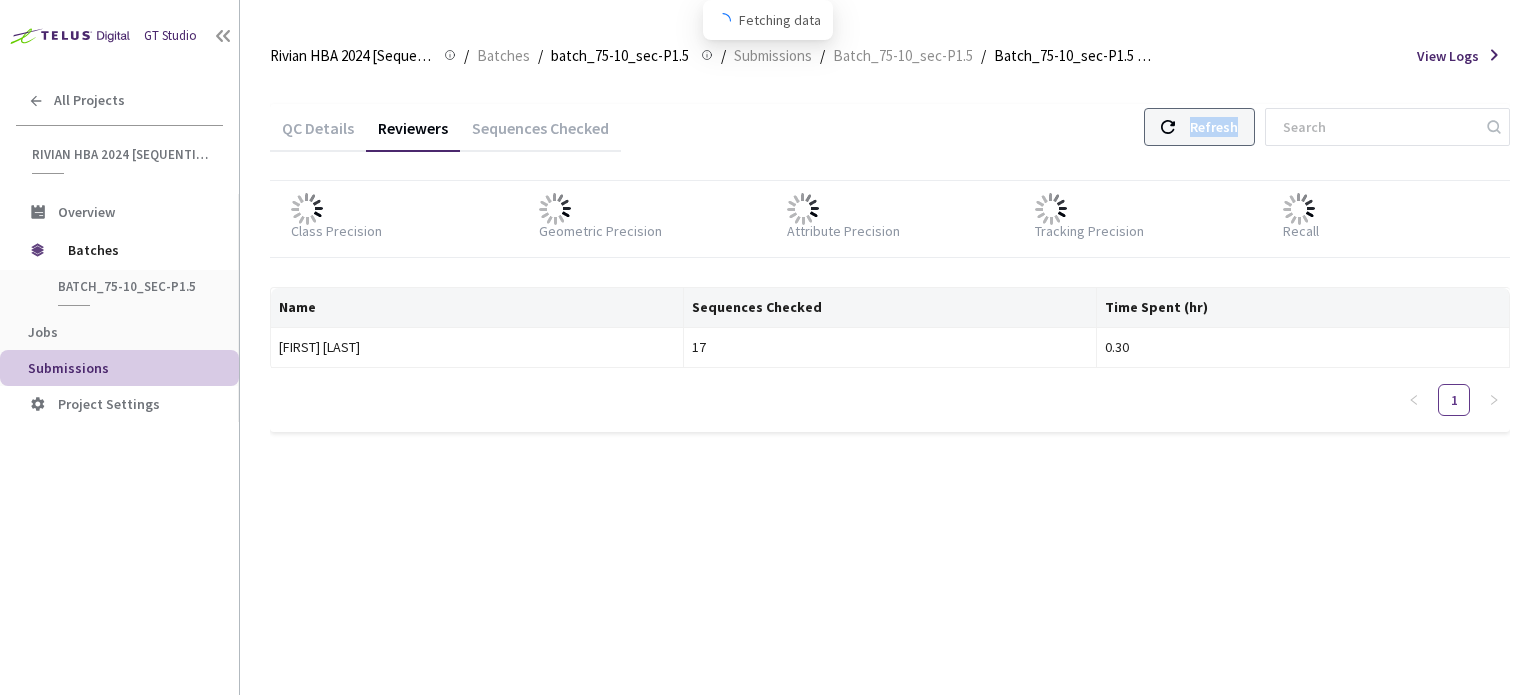 click on "Refresh" at bounding box center [1214, 127] 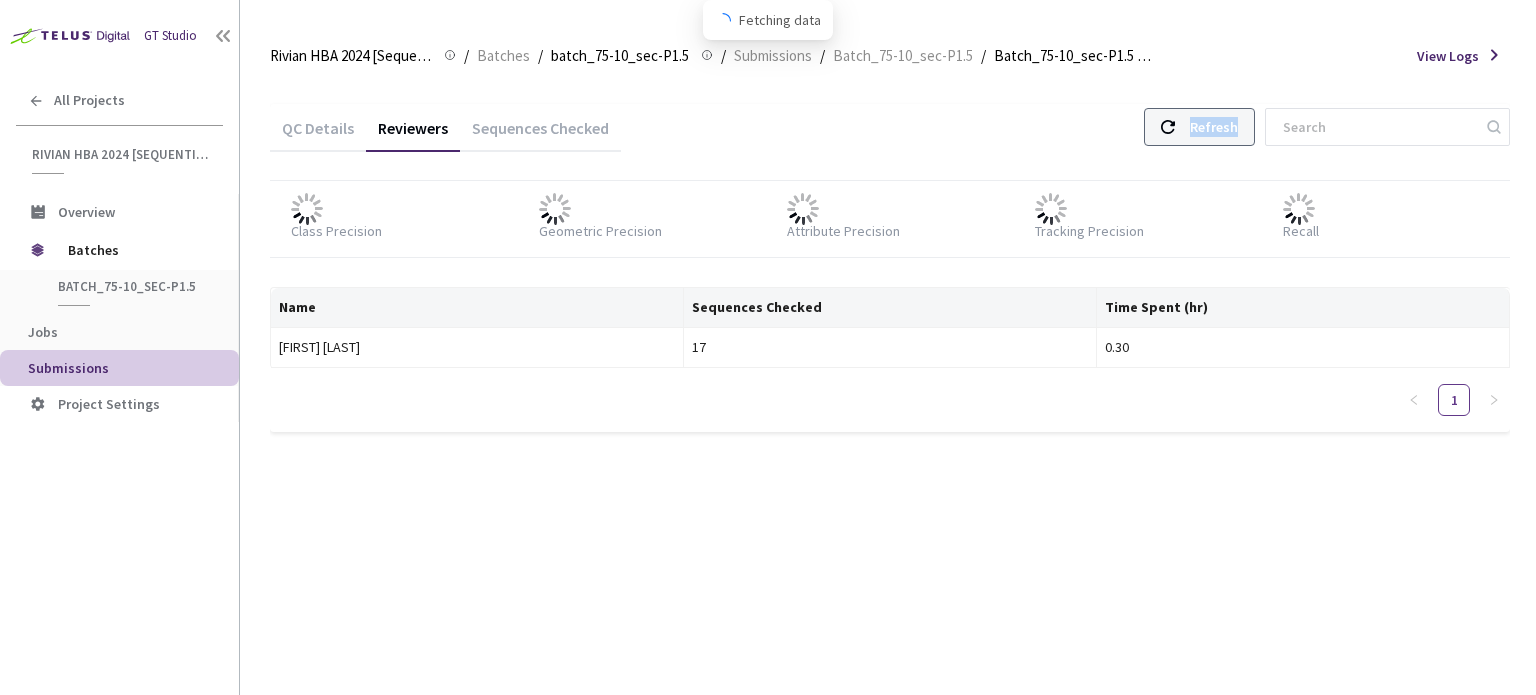 click on "Refresh" at bounding box center (1214, 127) 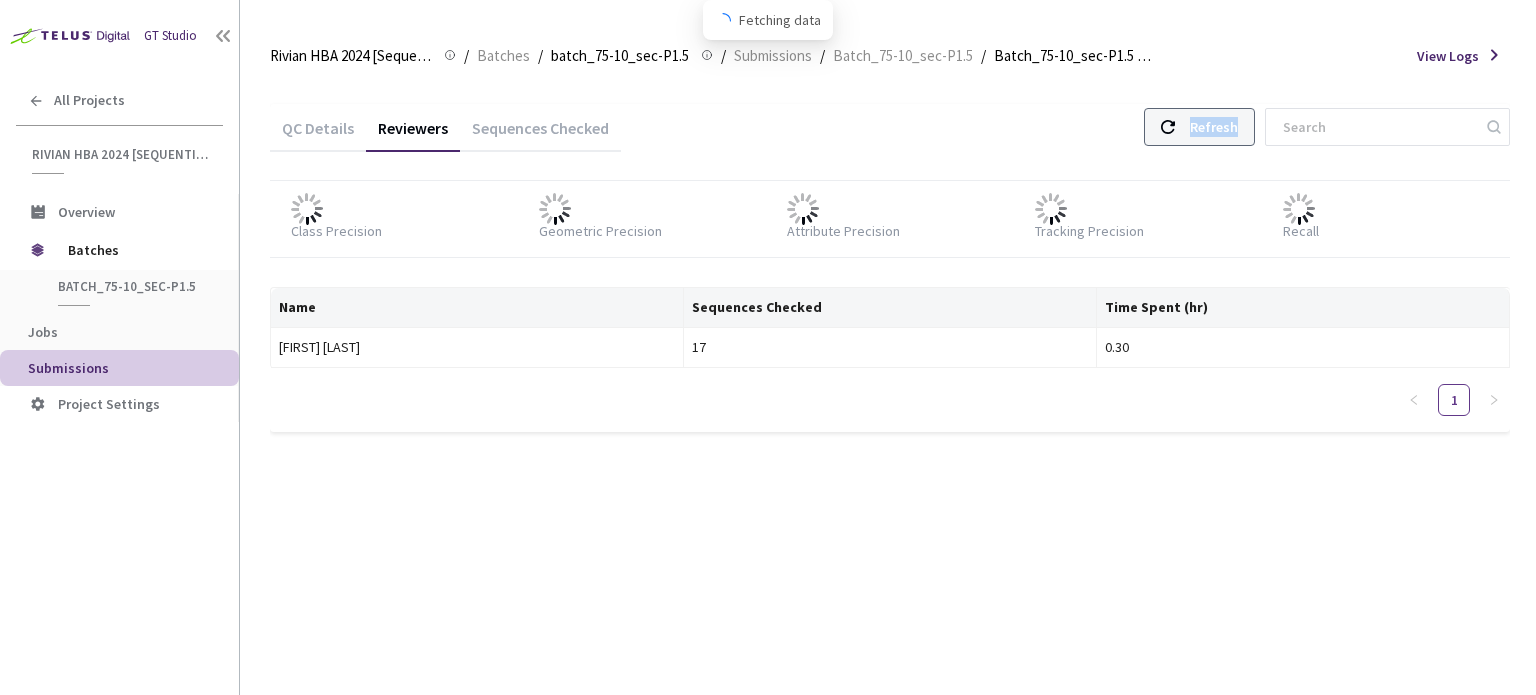 click on "Refresh" at bounding box center (1214, 127) 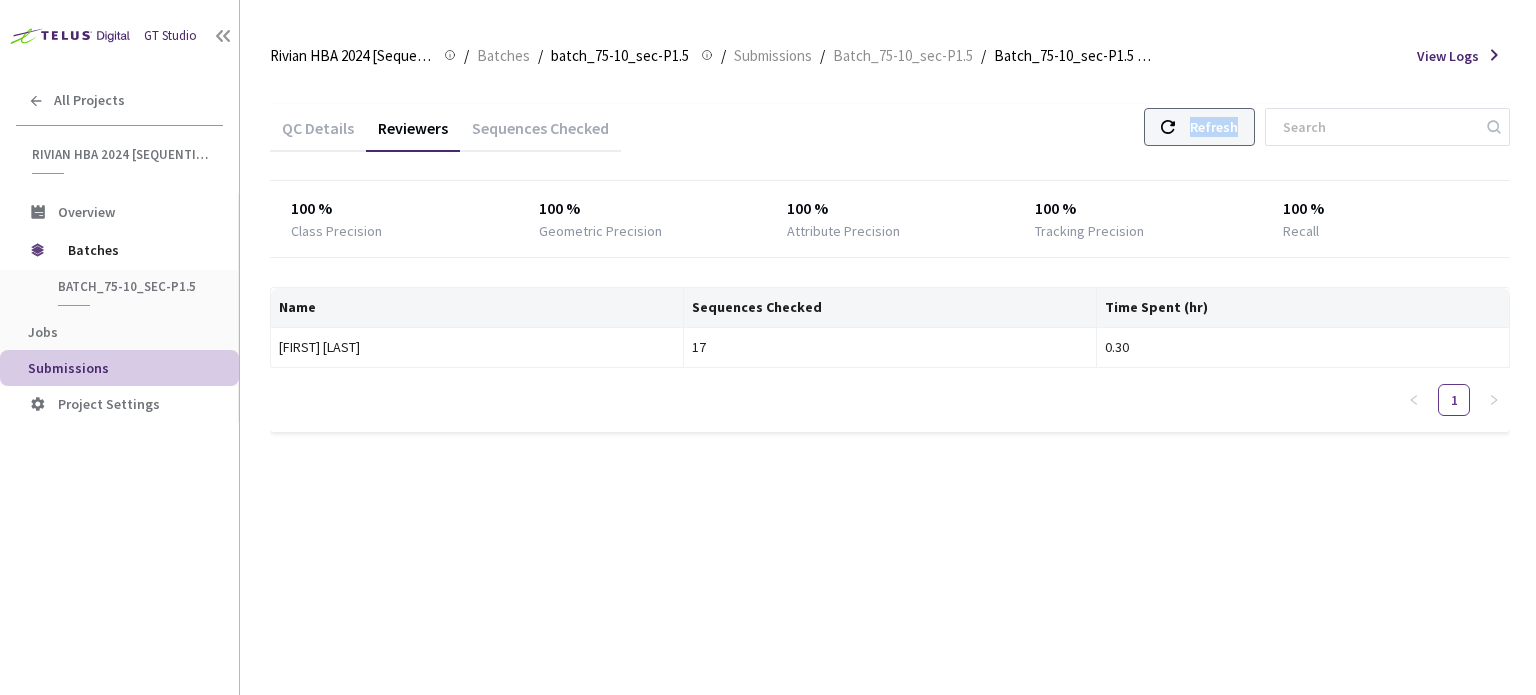 click on "Refresh" at bounding box center (1214, 127) 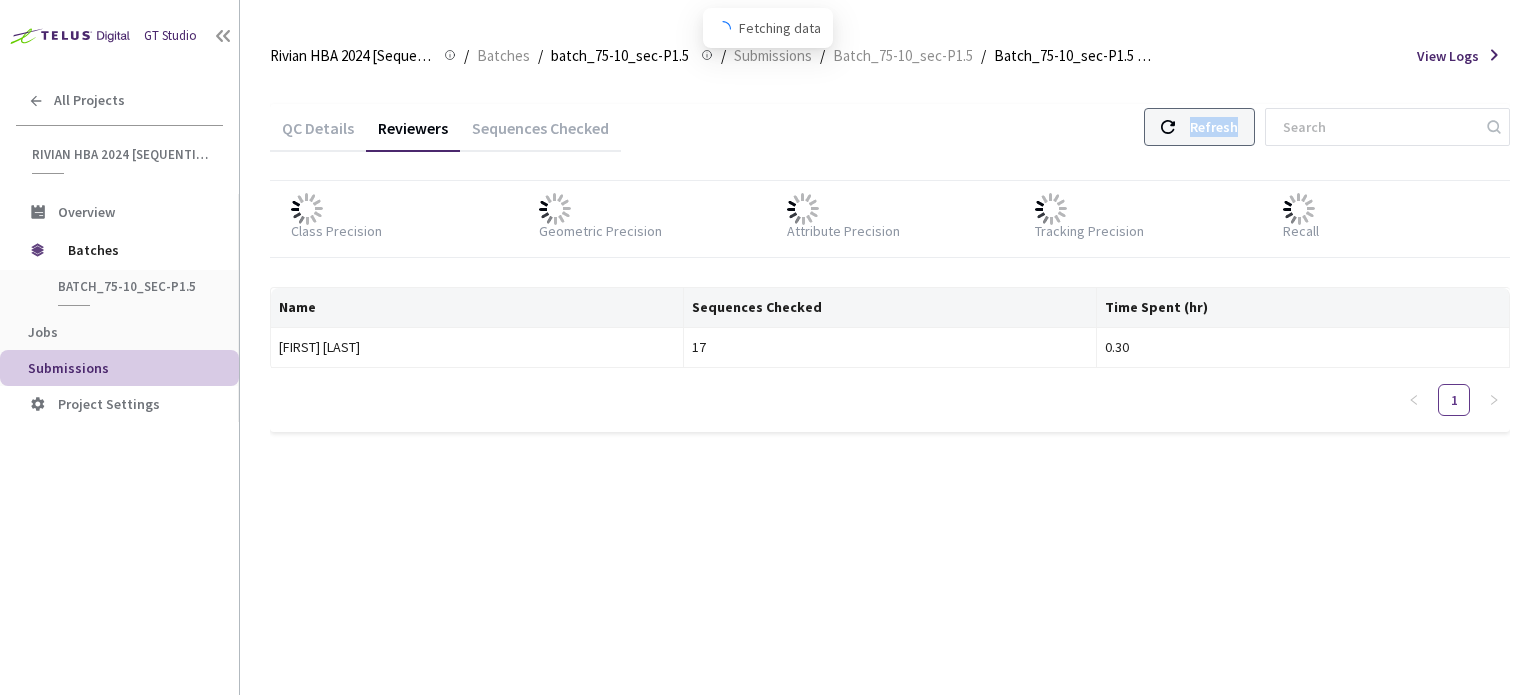 click on "Refresh" at bounding box center [1214, 127] 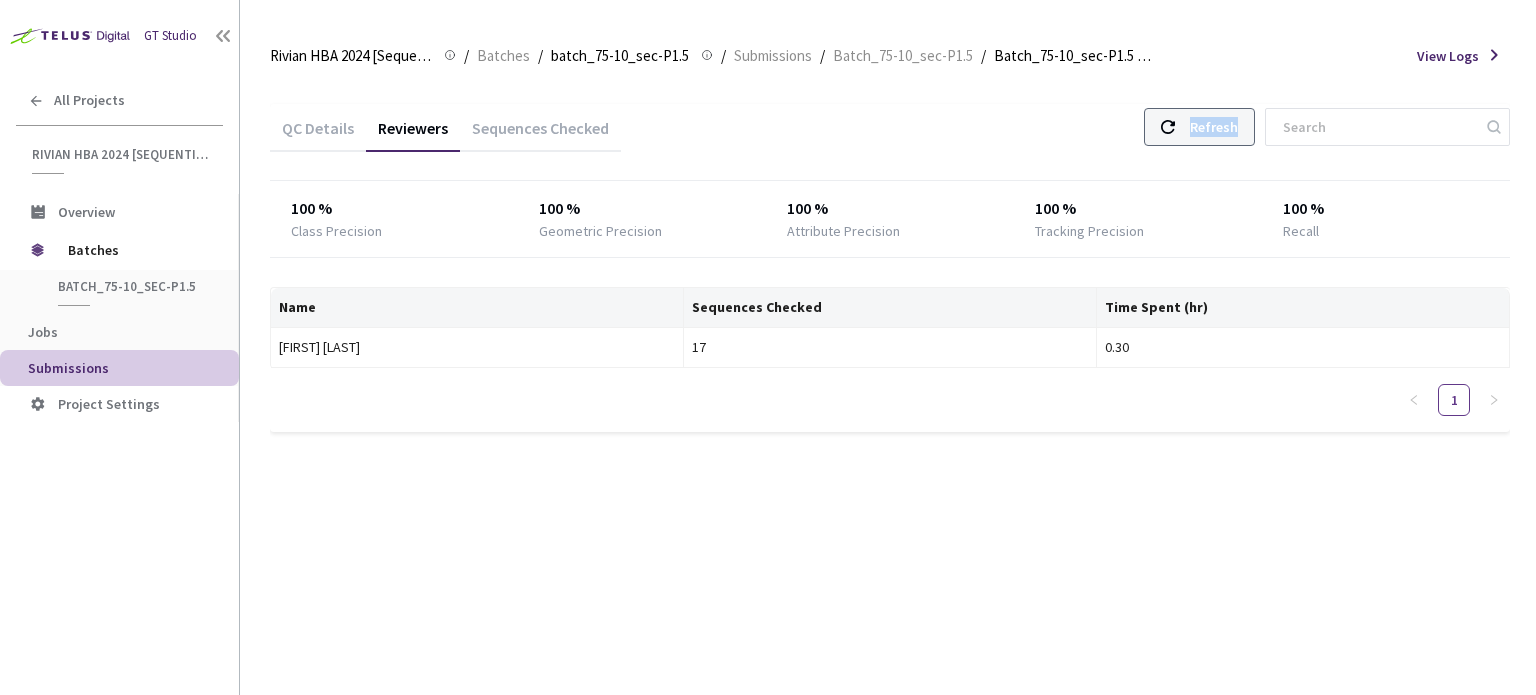 click on "Refresh" at bounding box center [1214, 127] 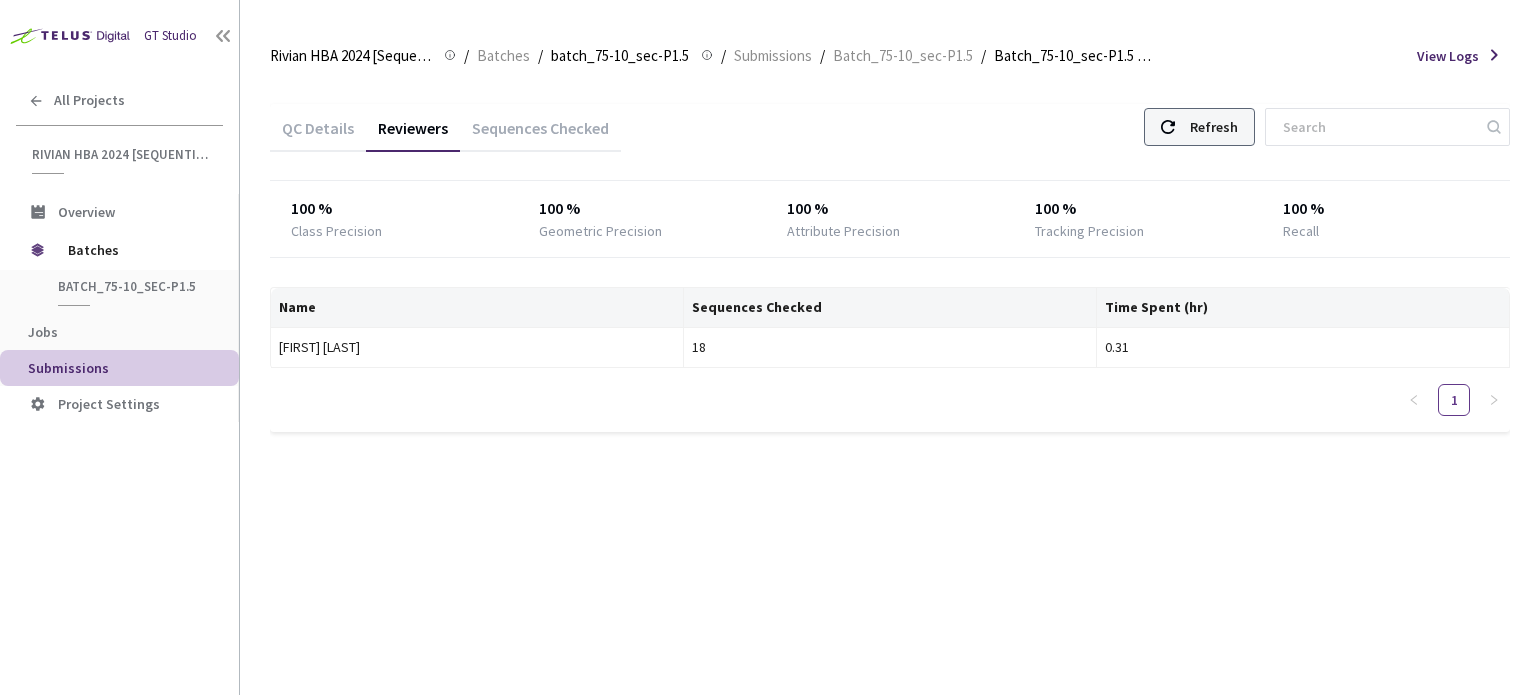 click on "QC Details Reviewers Sequences Checked Refresh" at bounding box center [890, 130] 